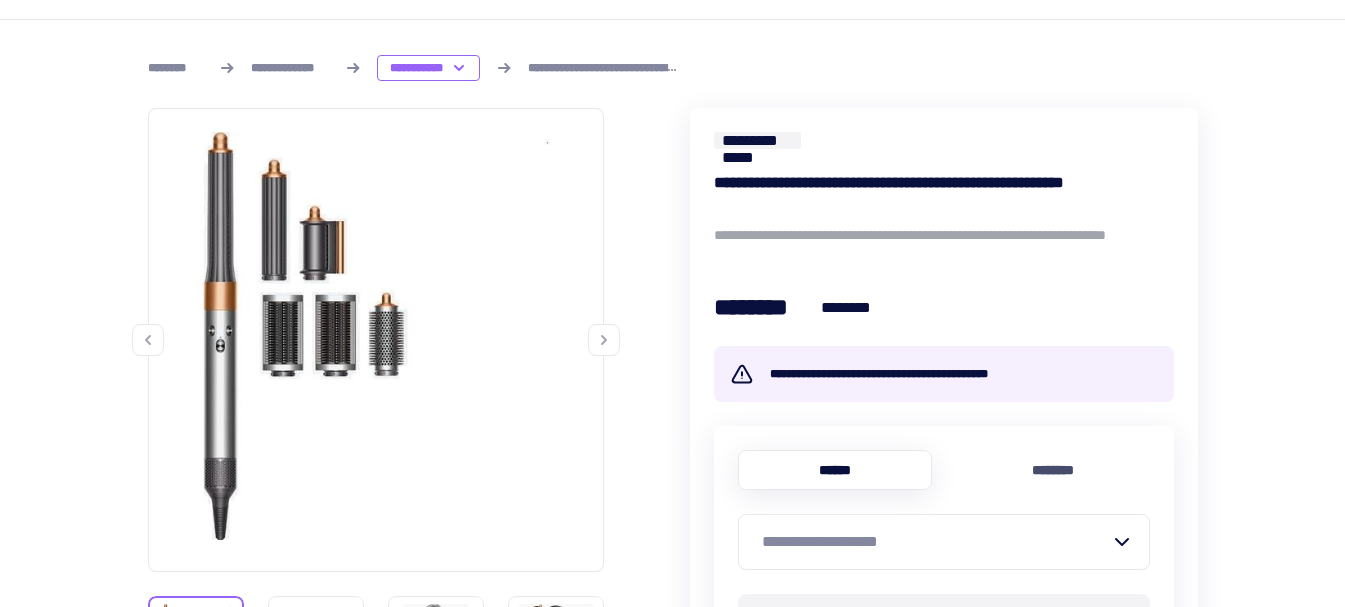 scroll, scrollTop: 300, scrollLeft: 0, axis: vertical 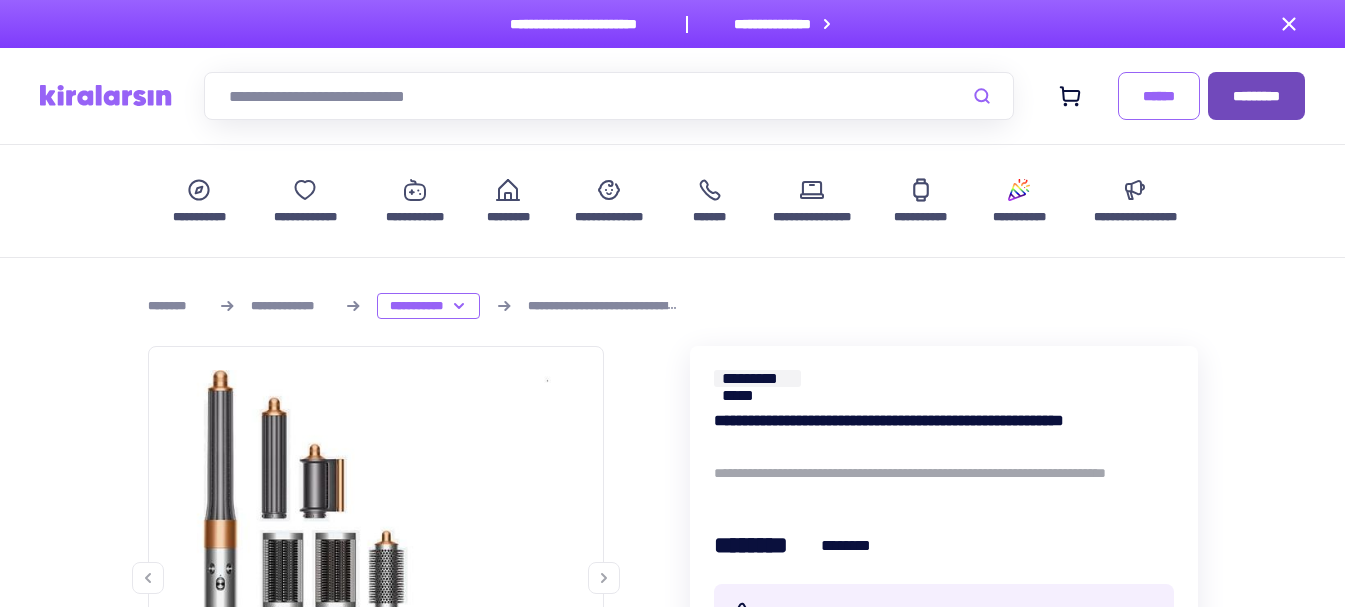 click on "*********" at bounding box center (1256, 96) 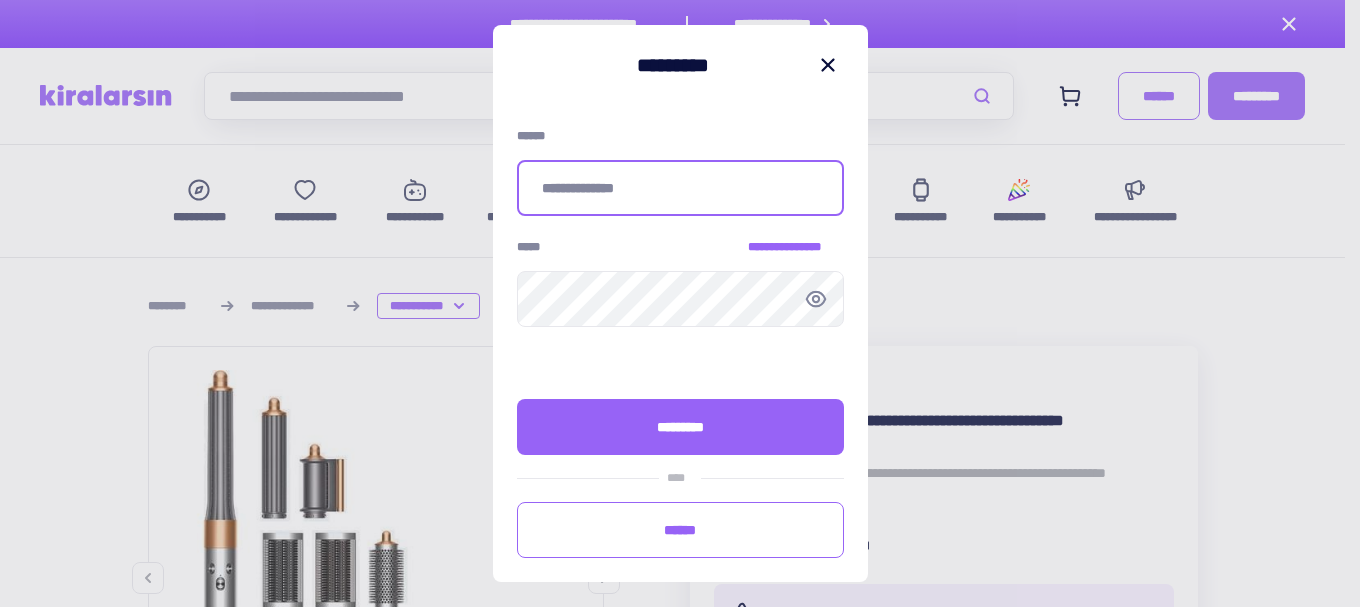 click at bounding box center [680, 188] 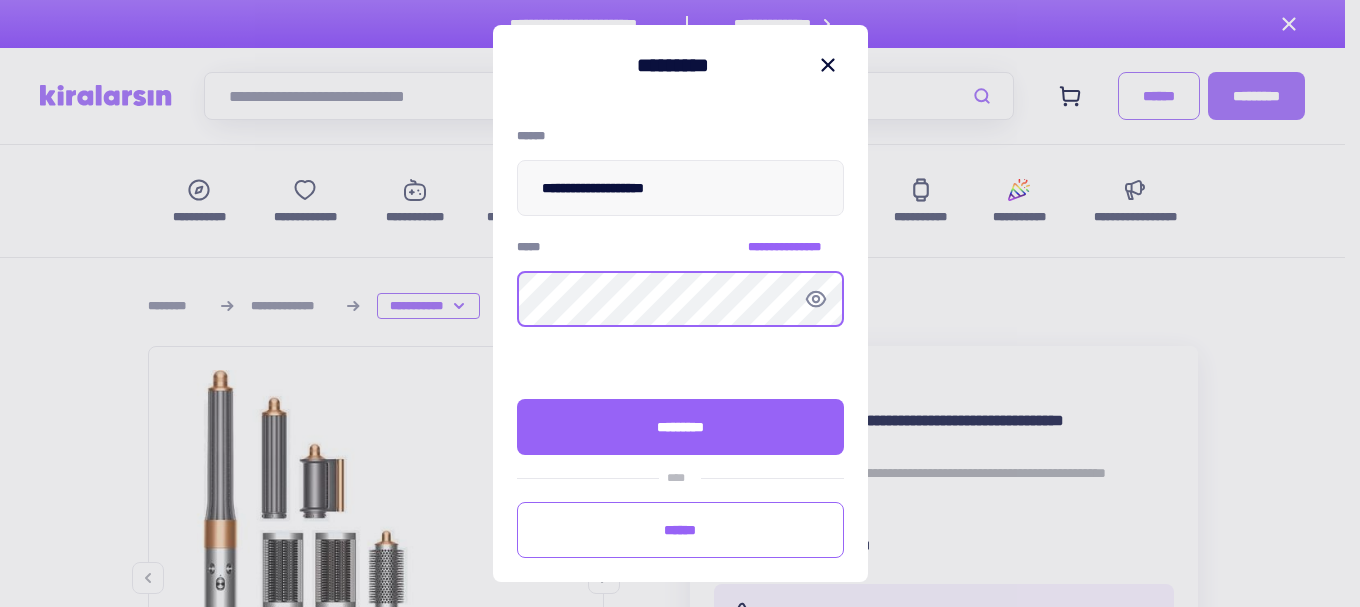 click at bounding box center [0, 0] 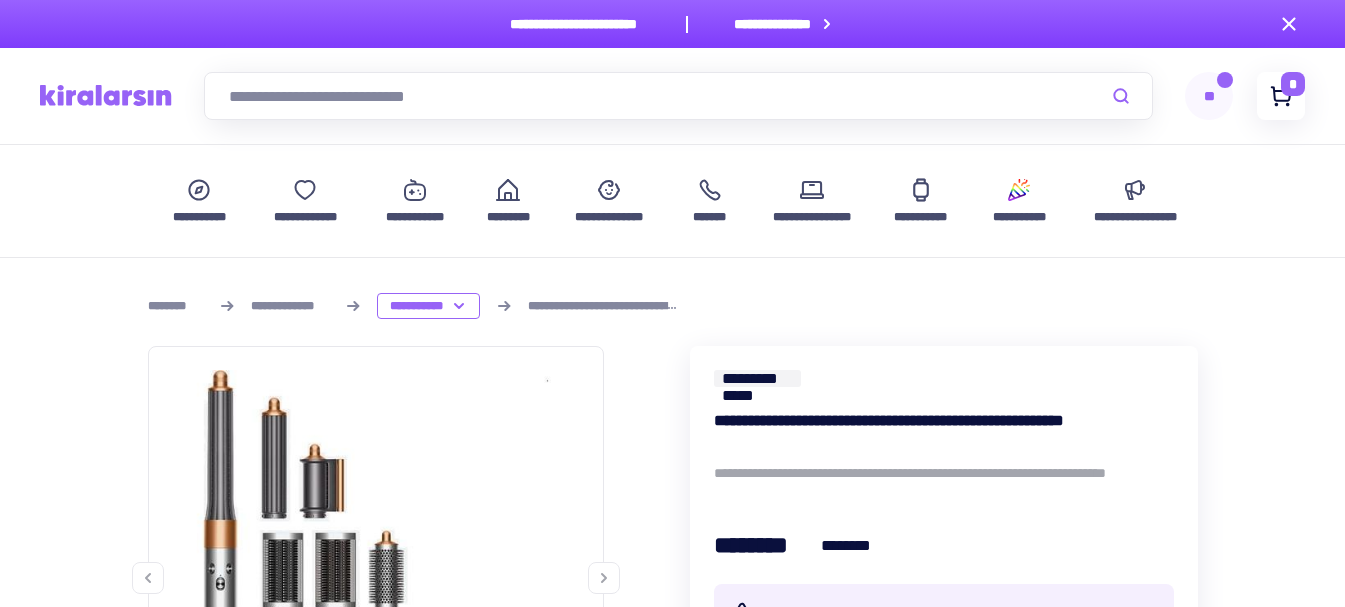 click 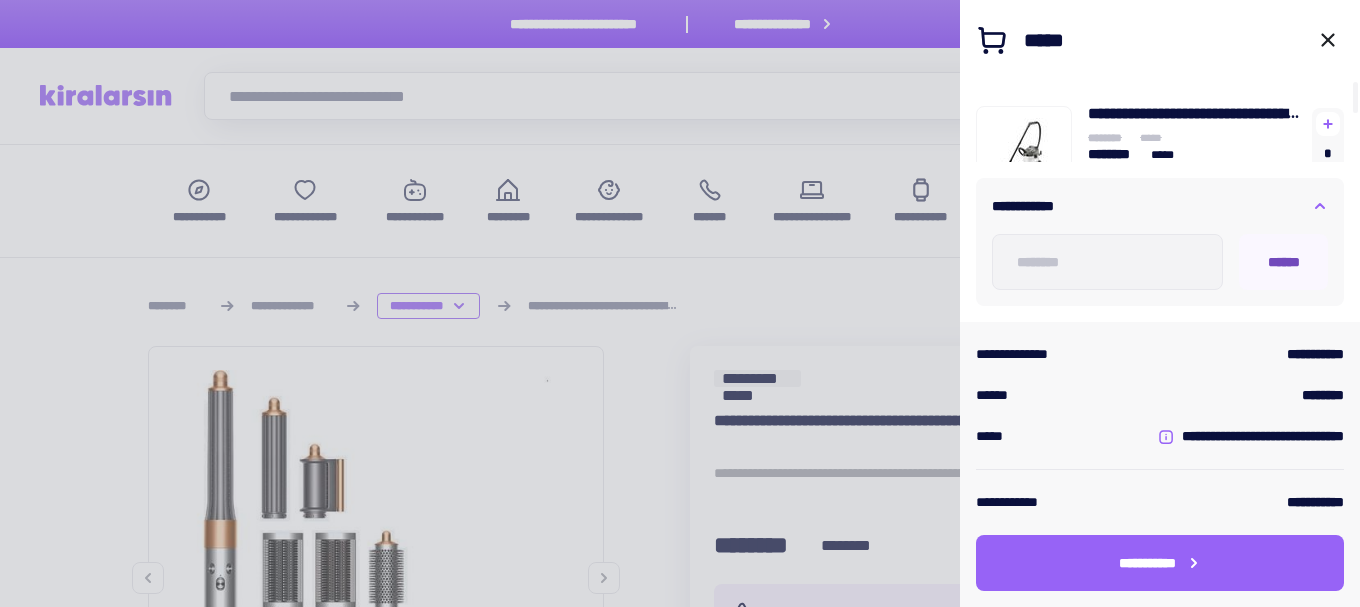 click on "******" at bounding box center [1284, 262] 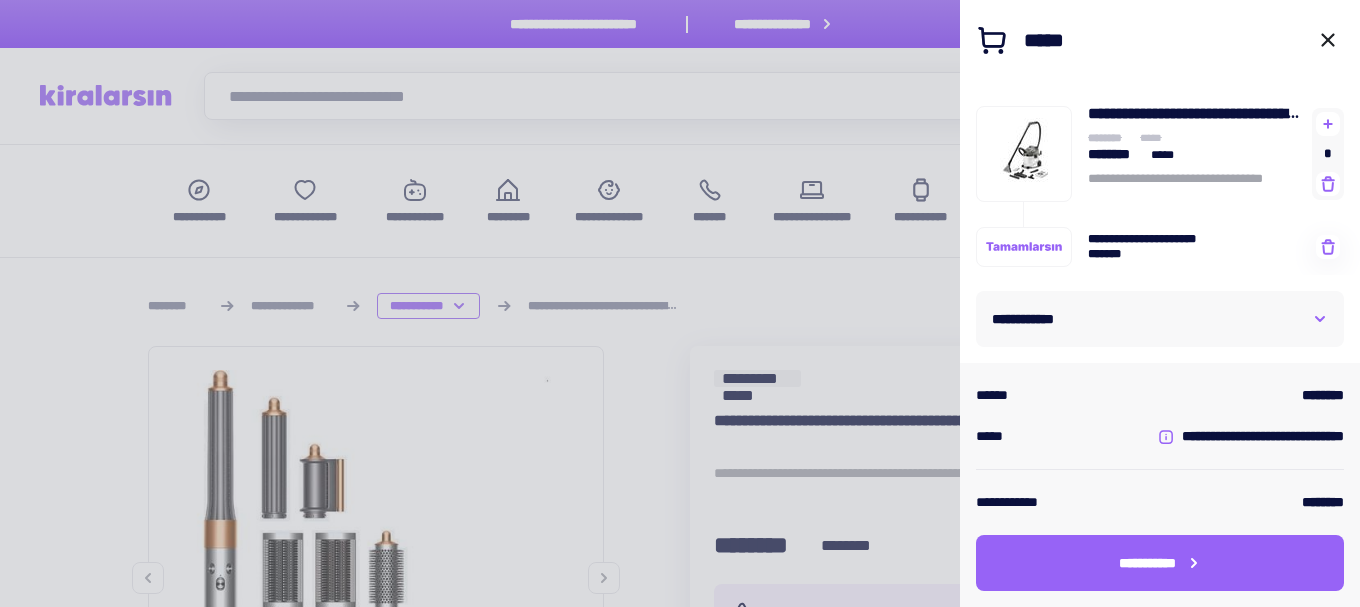 click on "**********" at bounding box center [1160, 319] 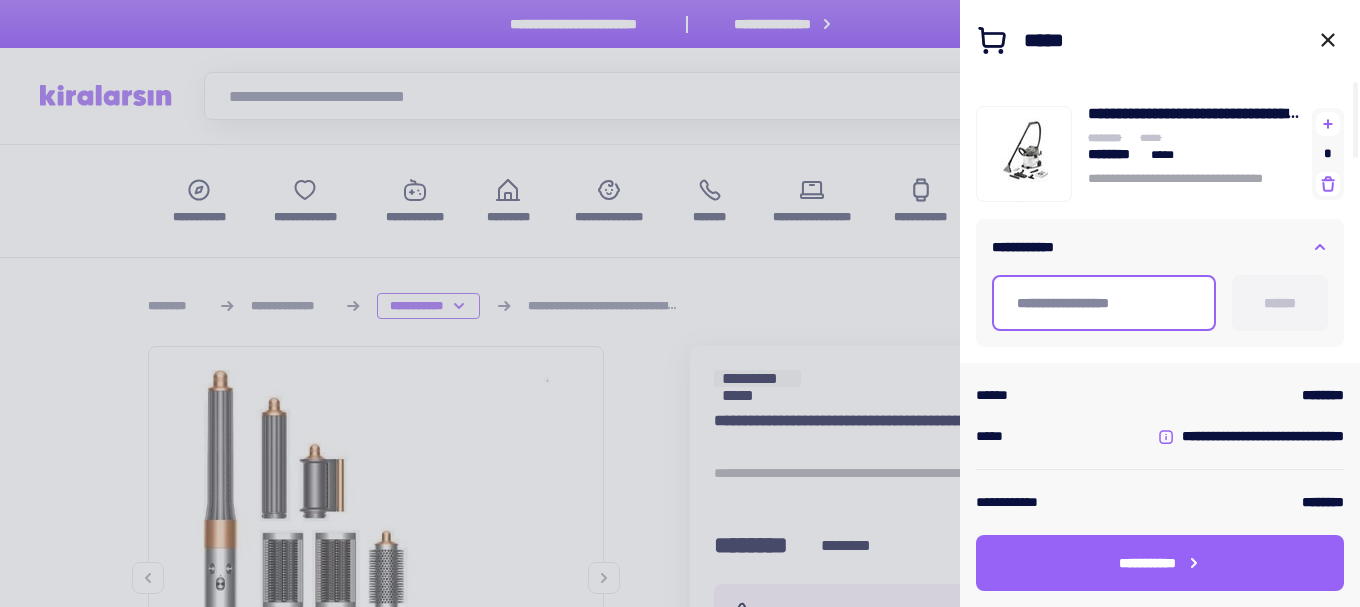 click at bounding box center [1104, 303] 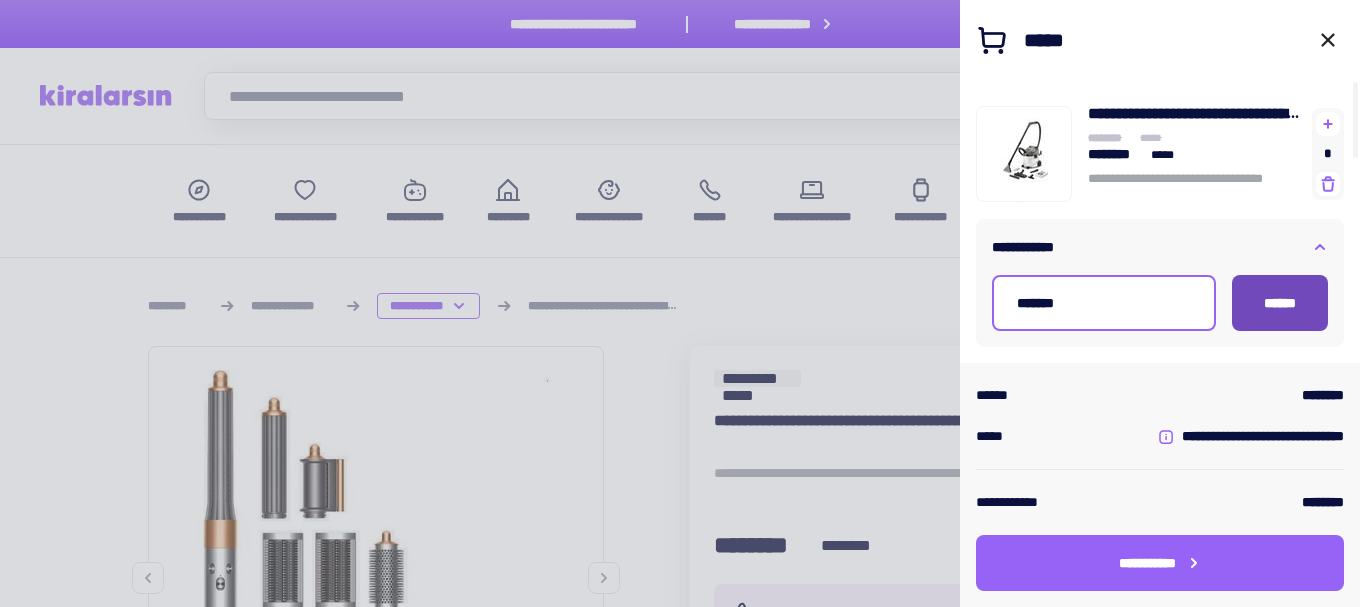 type on "*******" 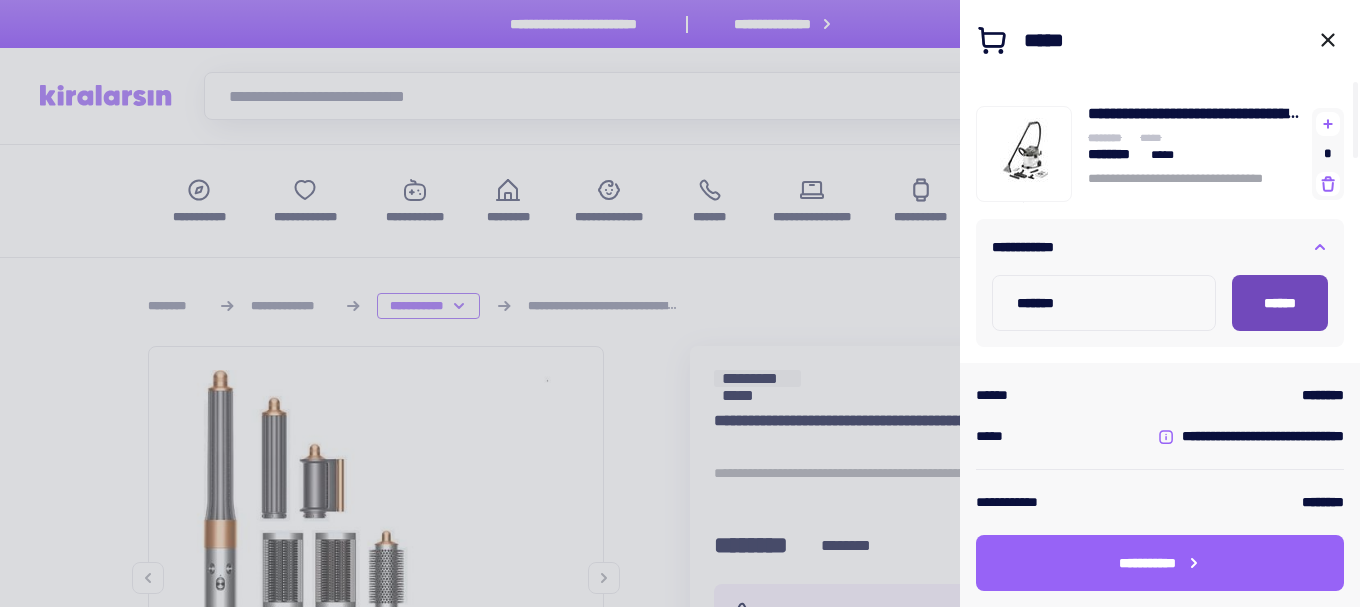 click on "******" at bounding box center (1280, 303) 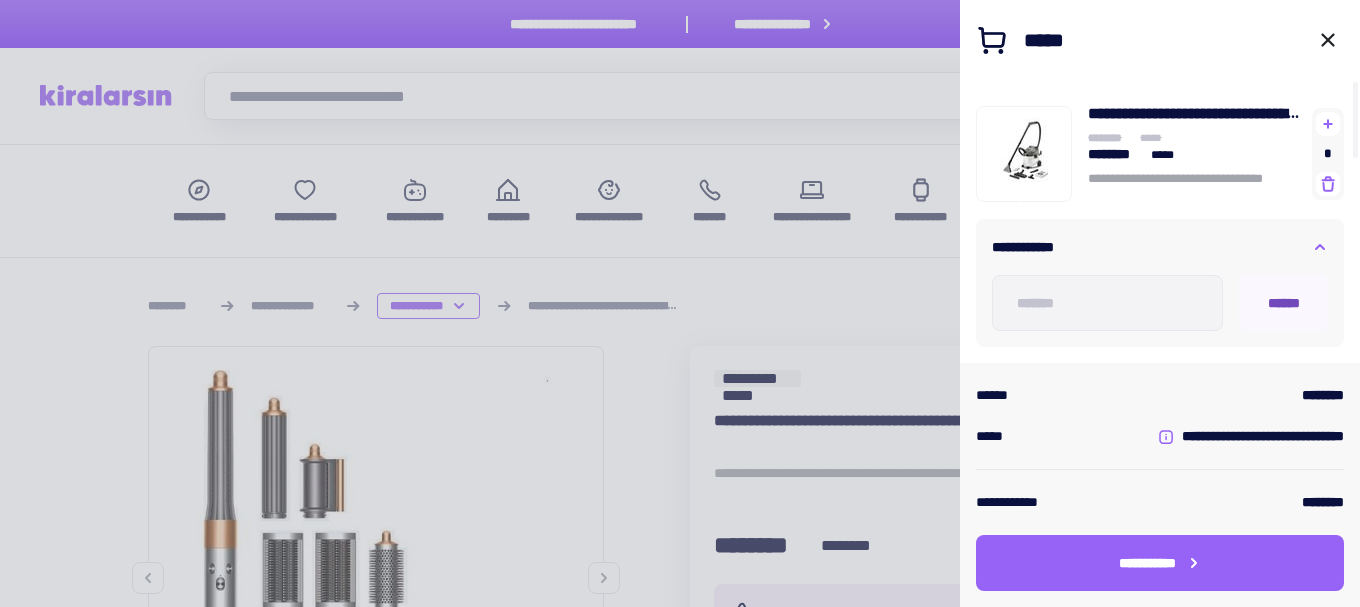 click on "******" at bounding box center [1284, 303] 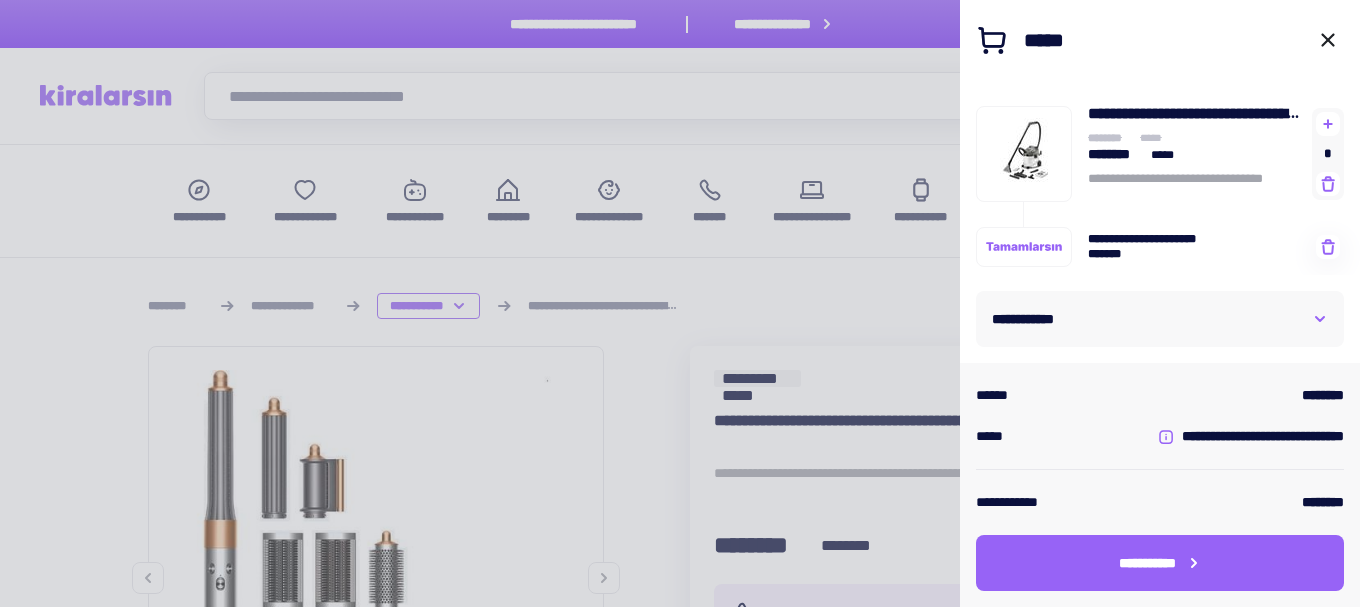 click on "**********" at bounding box center [1160, 319] 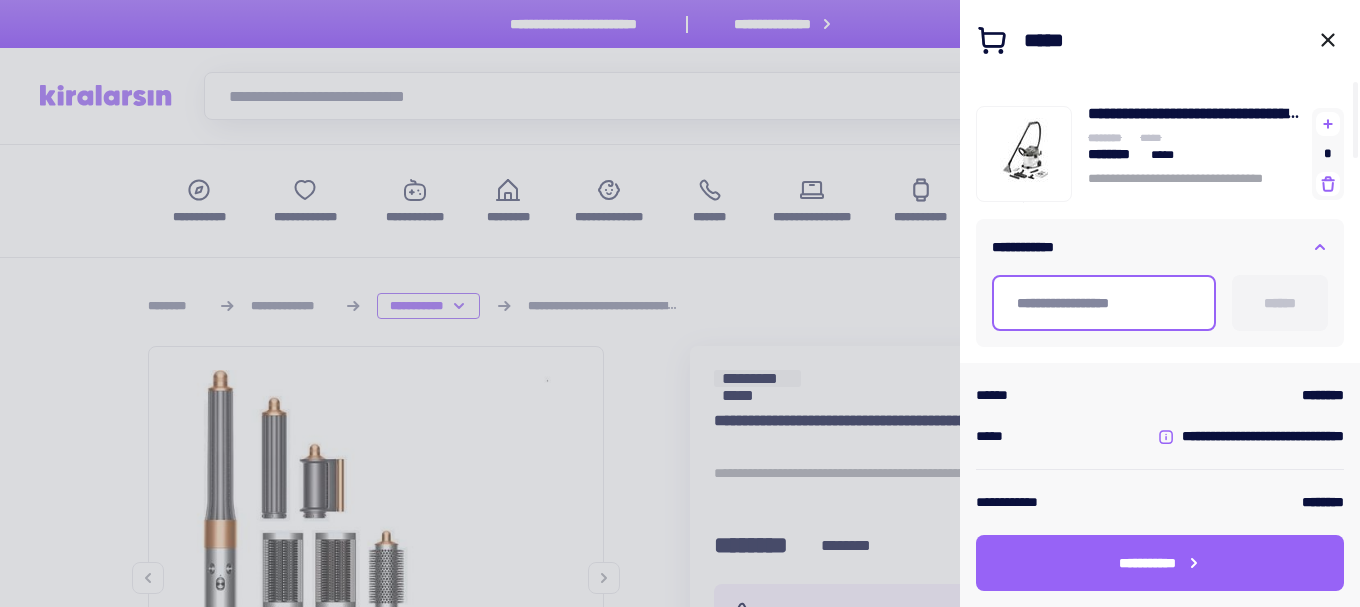 click at bounding box center (1104, 303) 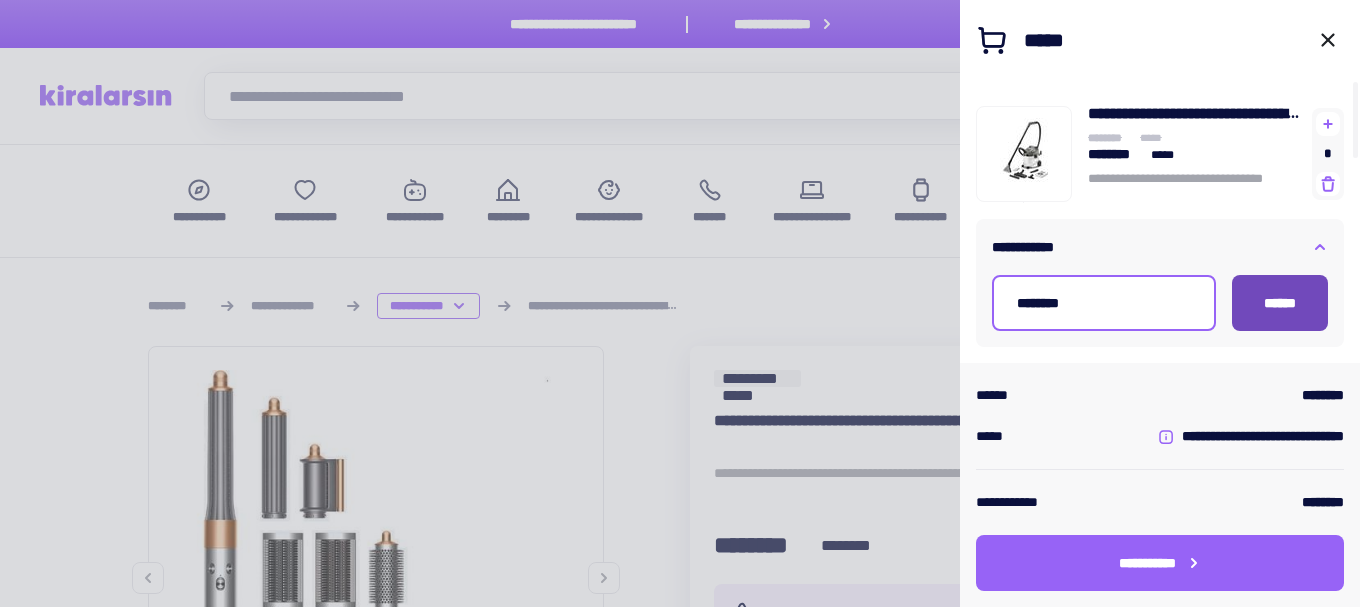 type on "********" 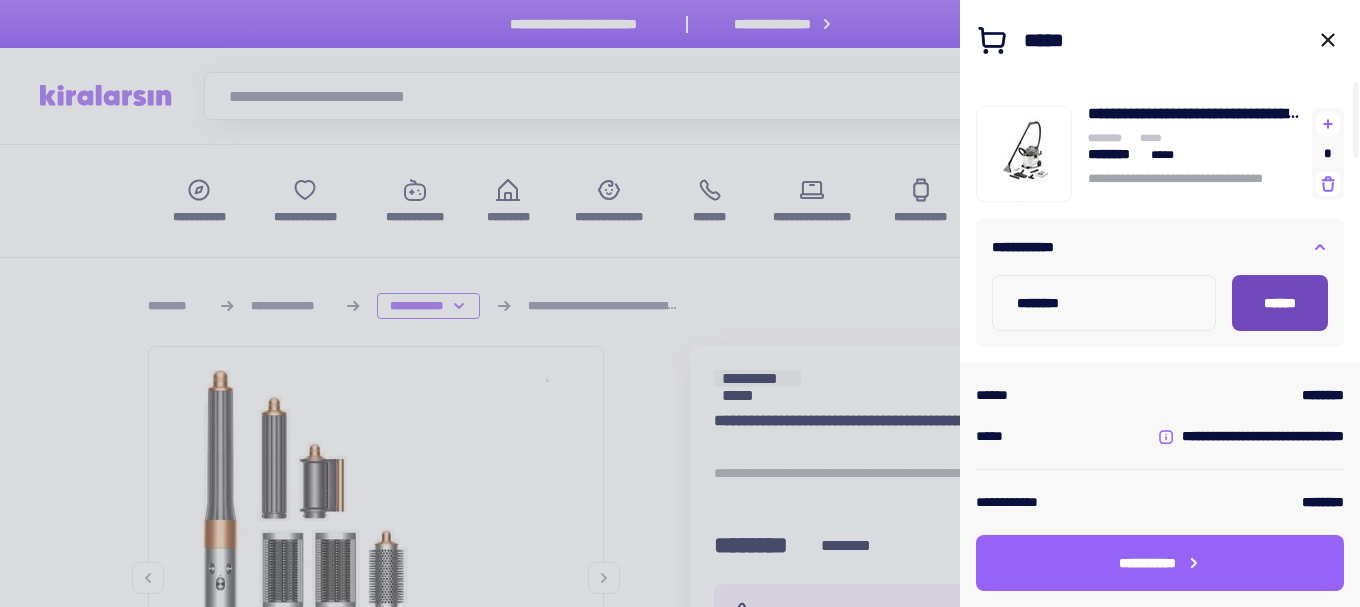 click on "******" at bounding box center [1280, 303] 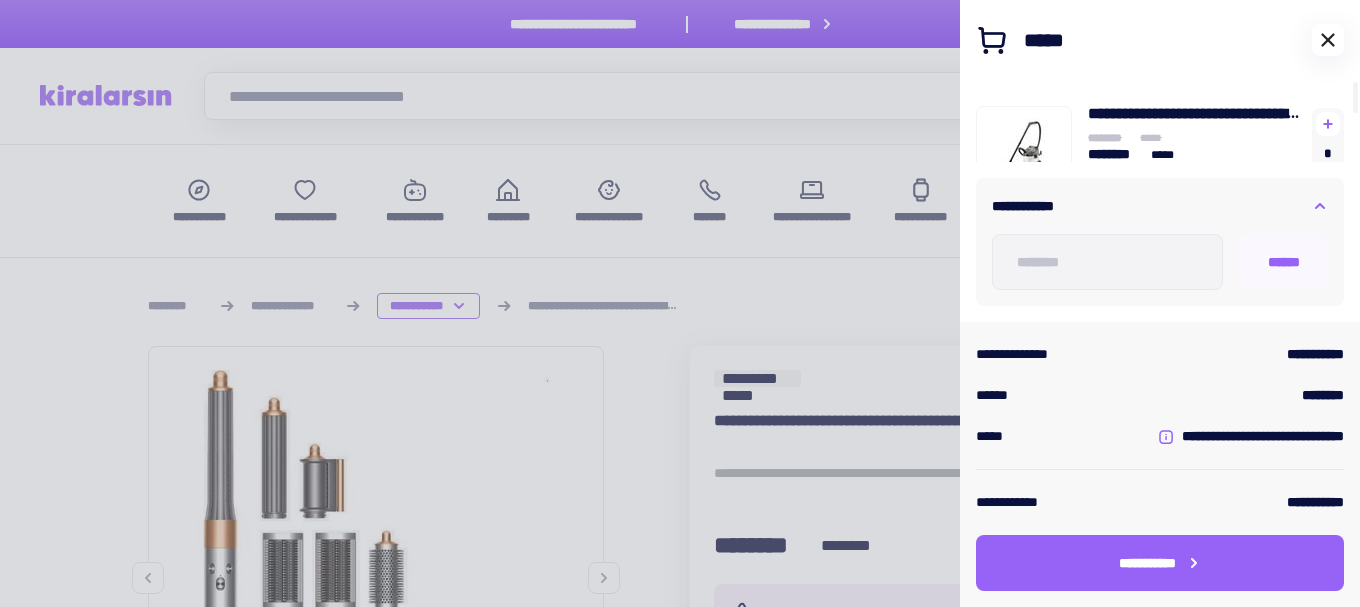 click 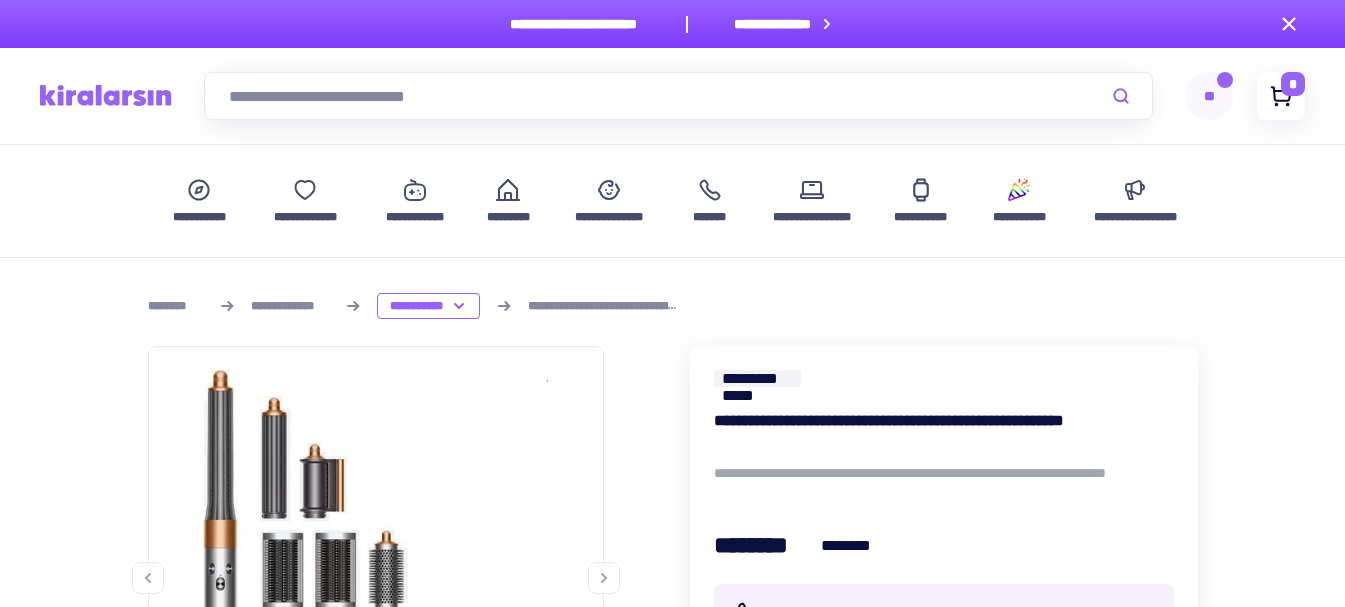 click 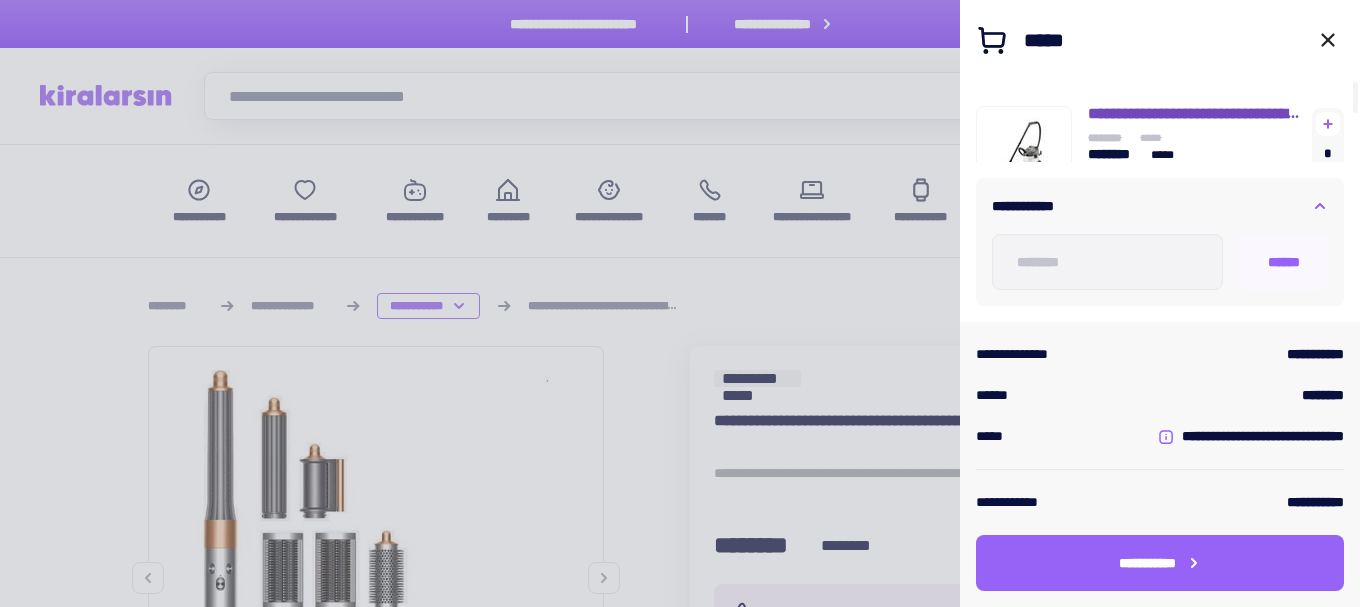 click on "**********" at bounding box center [1196, 113] 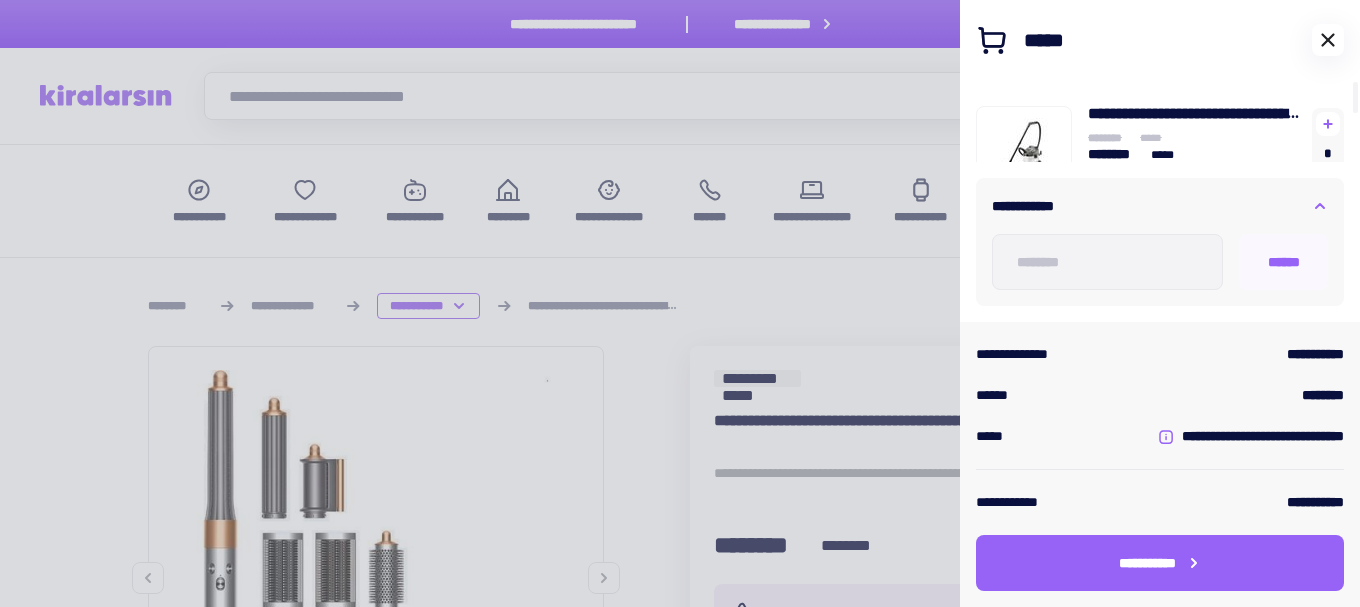 click 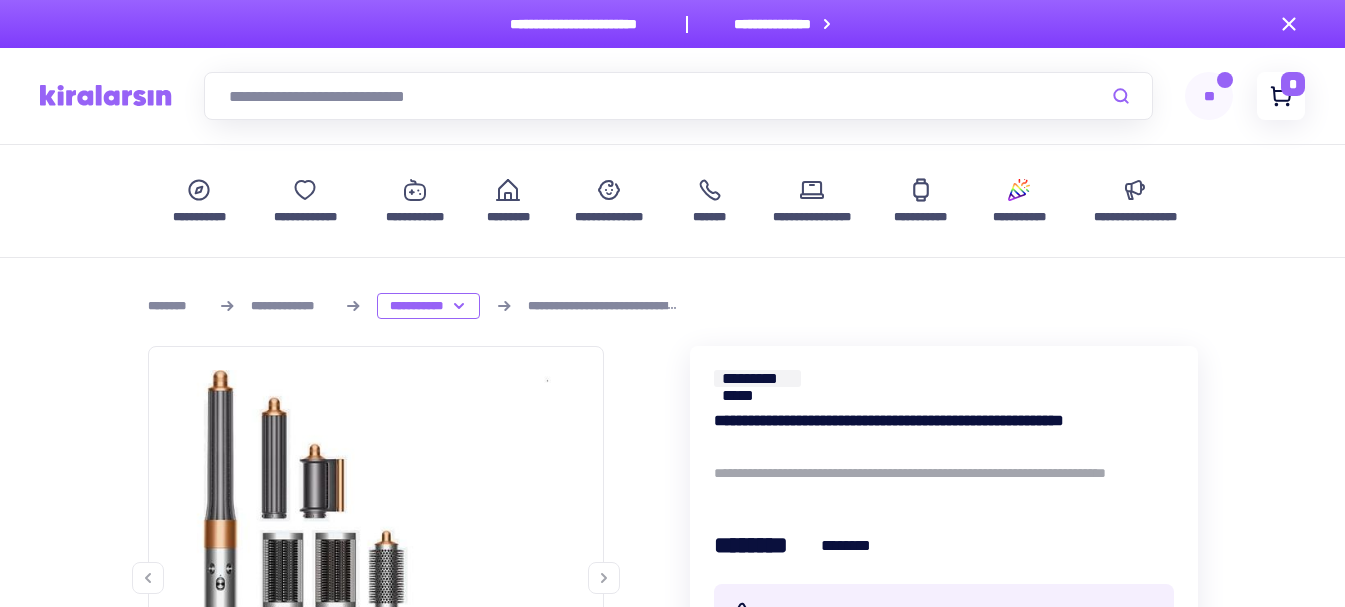 click on "*" at bounding box center [1293, 84] 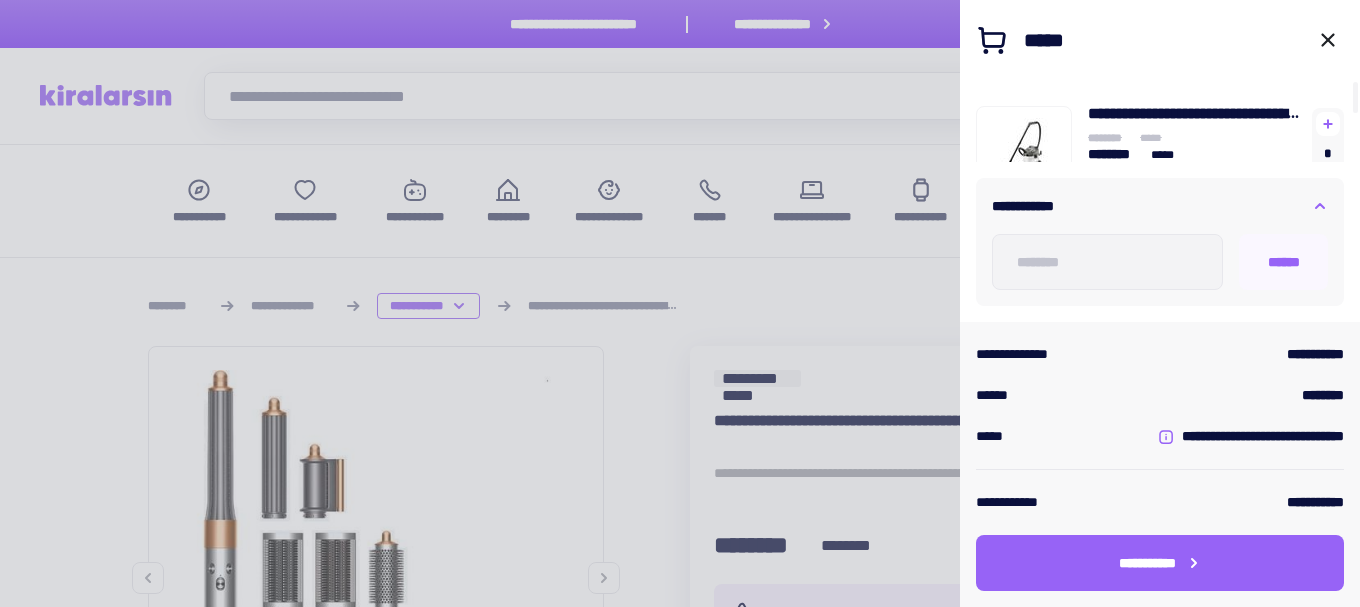 click at bounding box center (680, 303) 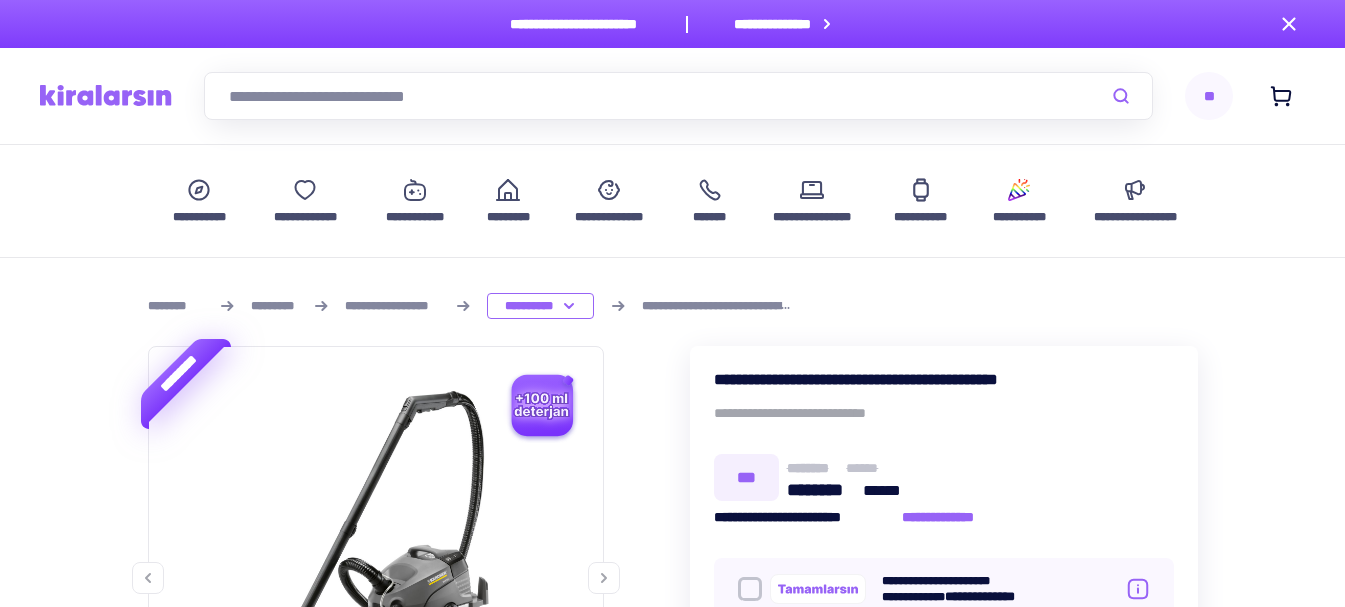 scroll, scrollTop: 0, scrollLeft: 0, axis: both 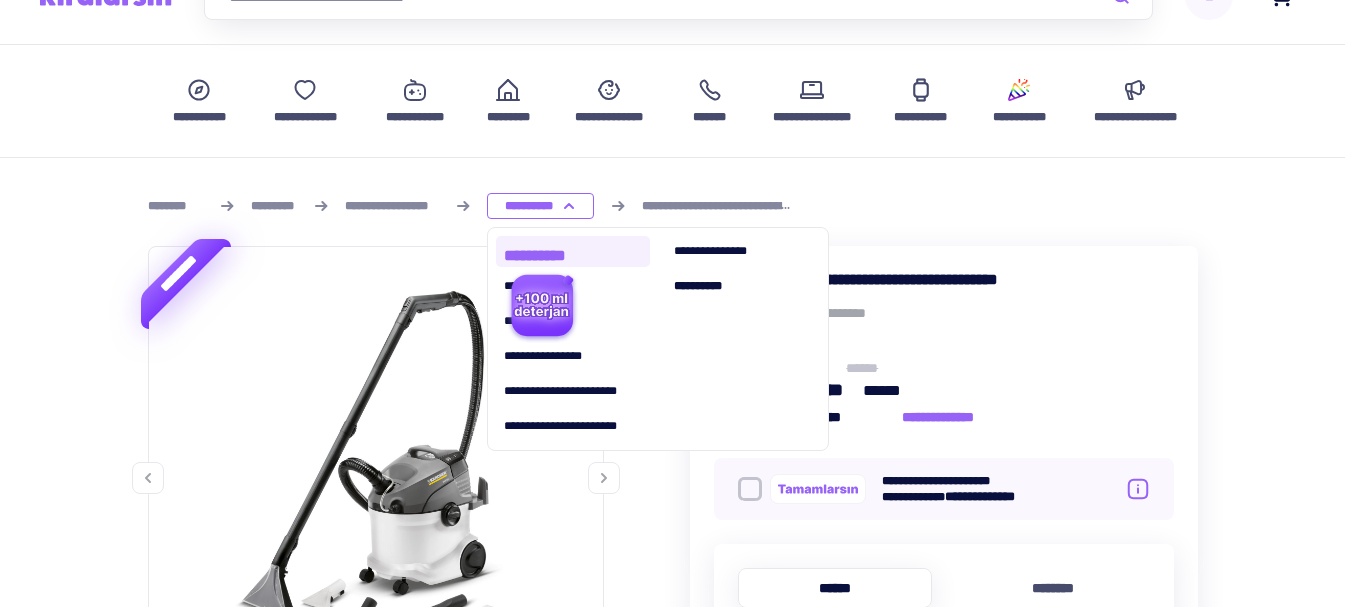 click on "**********" at bounding box center (540, 206) 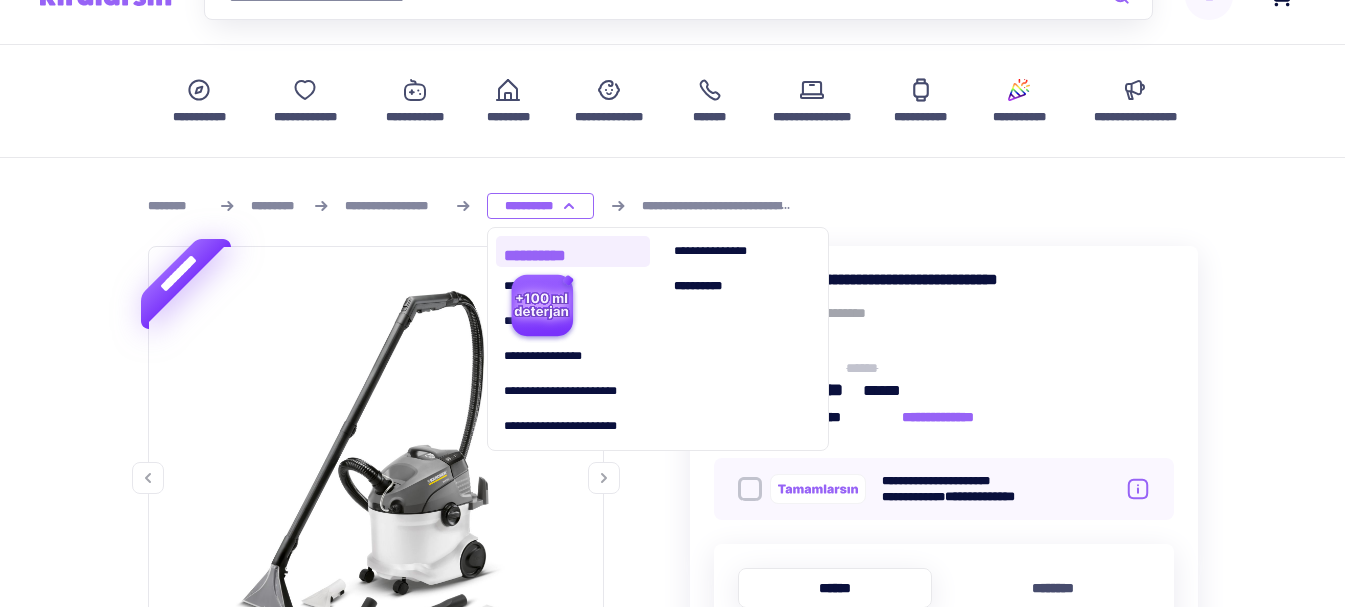 click on "**********" at bounding box center [573, 251] 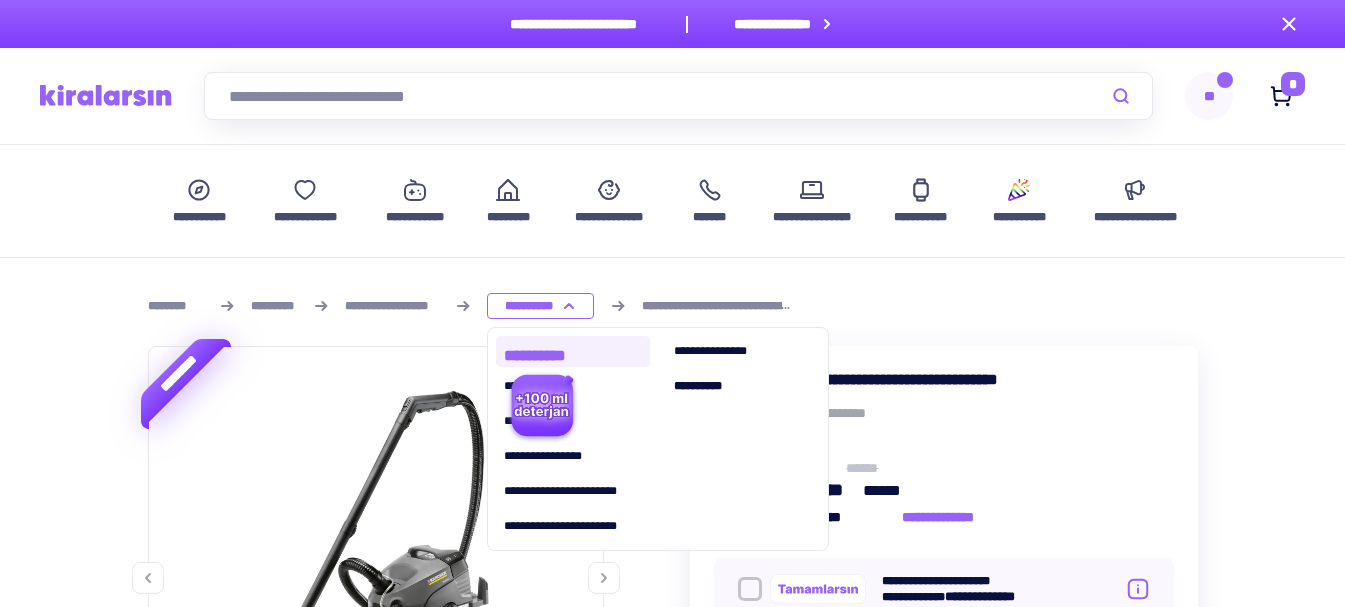 click on "**********" at bounding box center (672, 201) 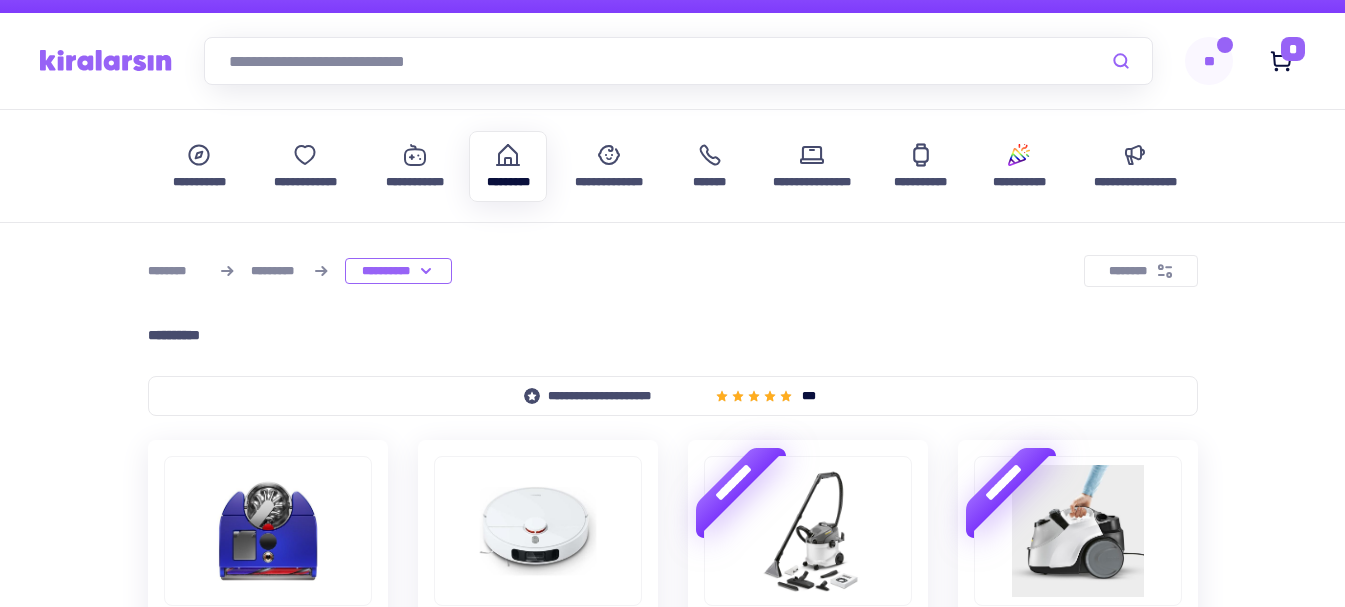 scroll, scrollTop: 0, scrollLeft: 0, axis: both 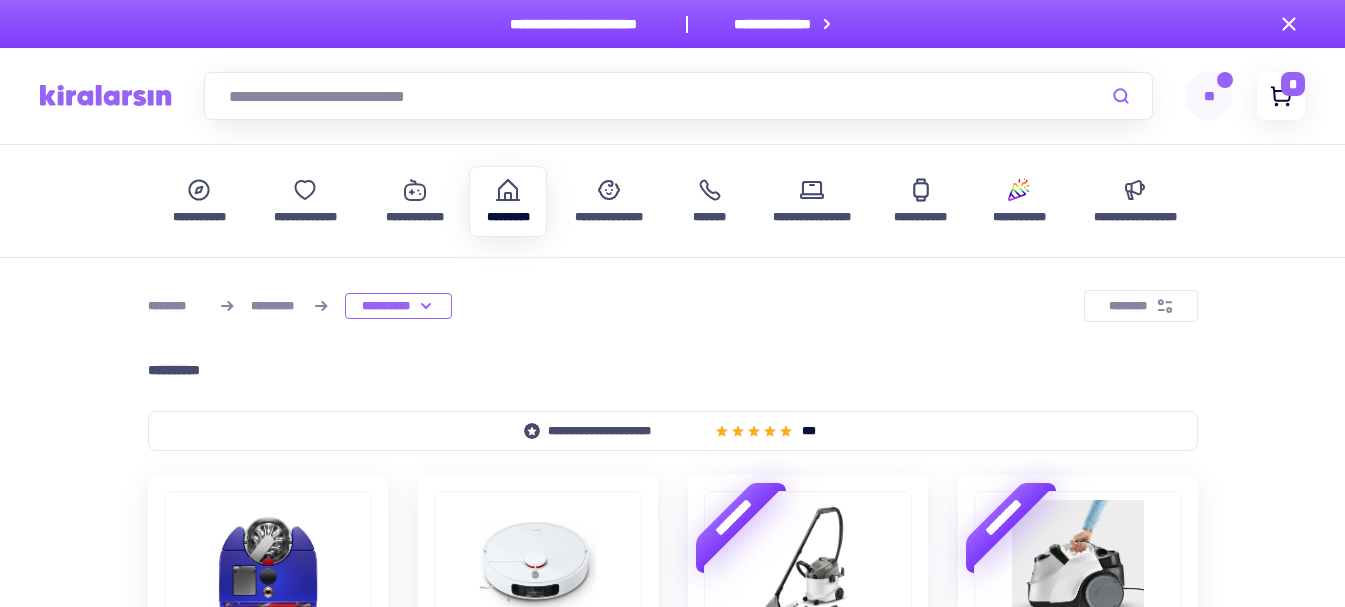 click on "*" at bounding box center (1293, 84) 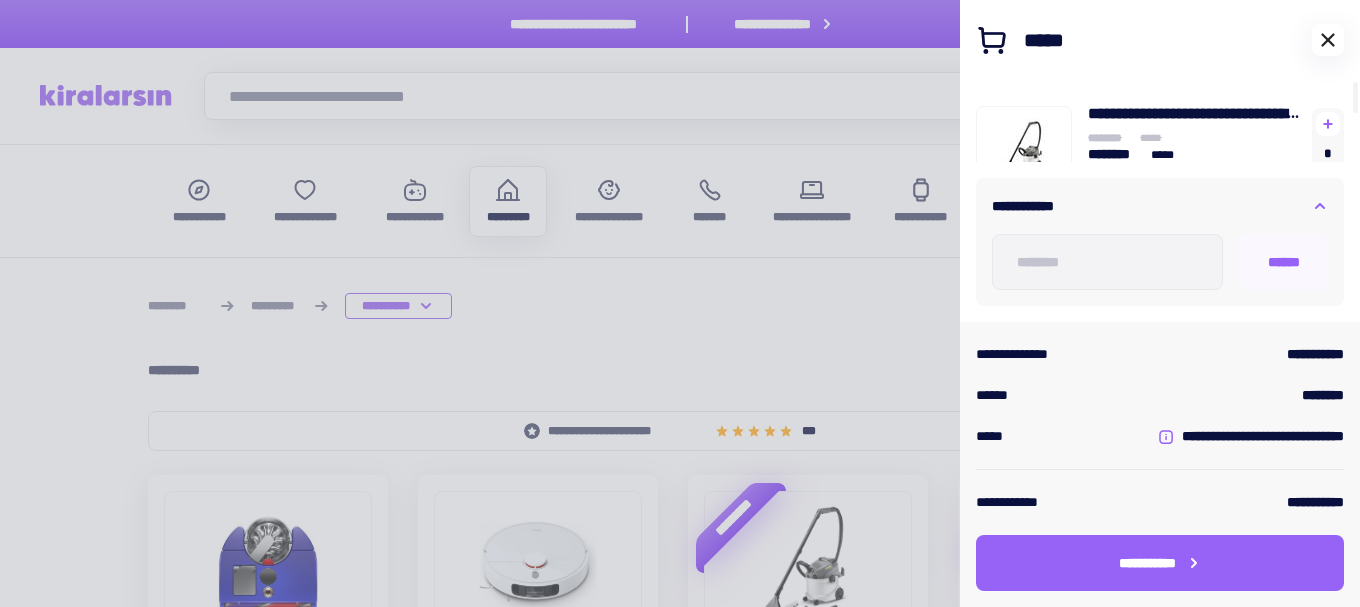 click 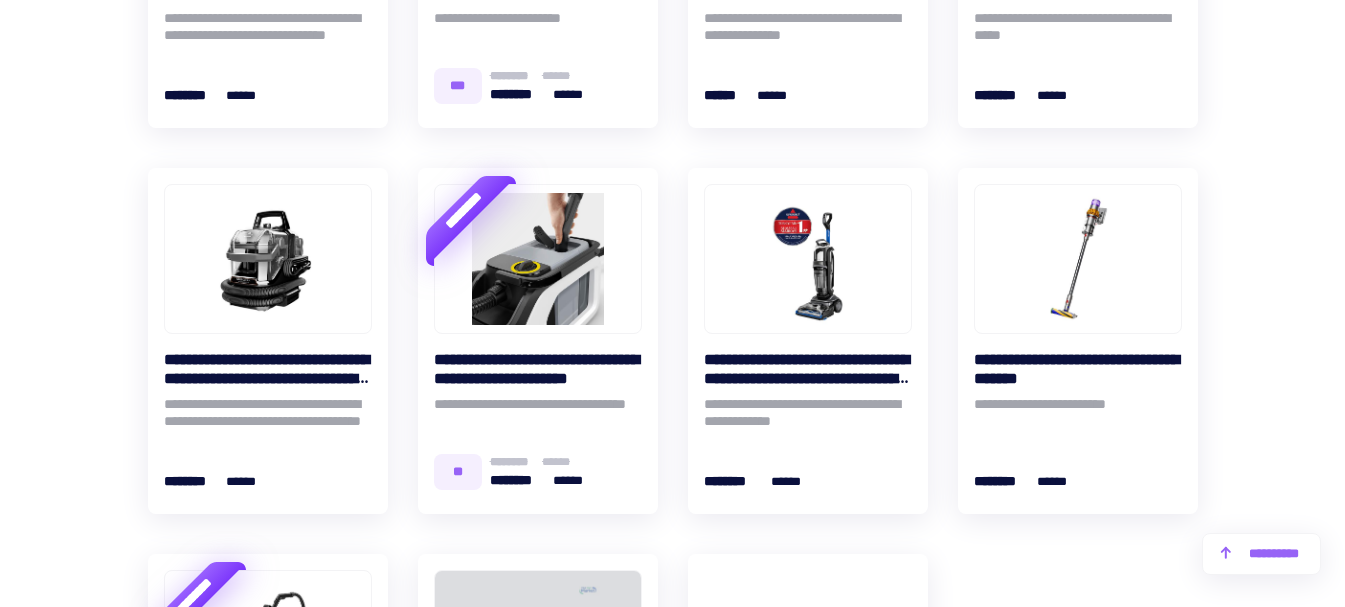 scroll, scrollTop: 1500, scrollLeft: 0, axis: vertical 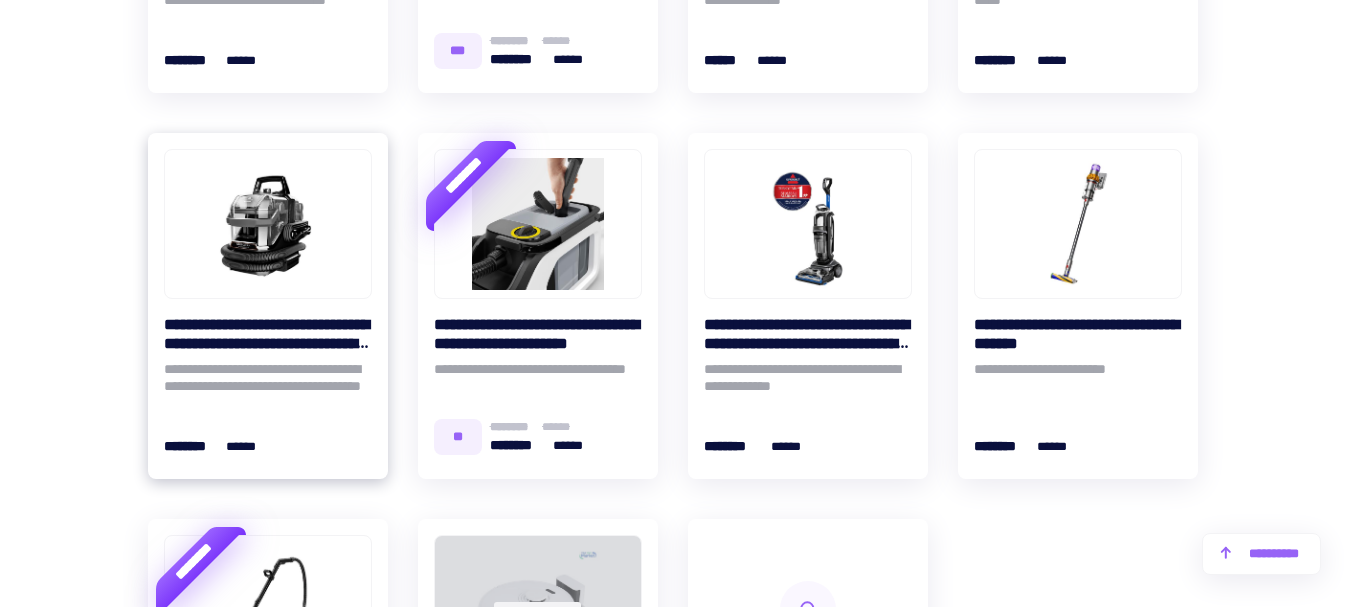 click at bounding box center (268, 224) 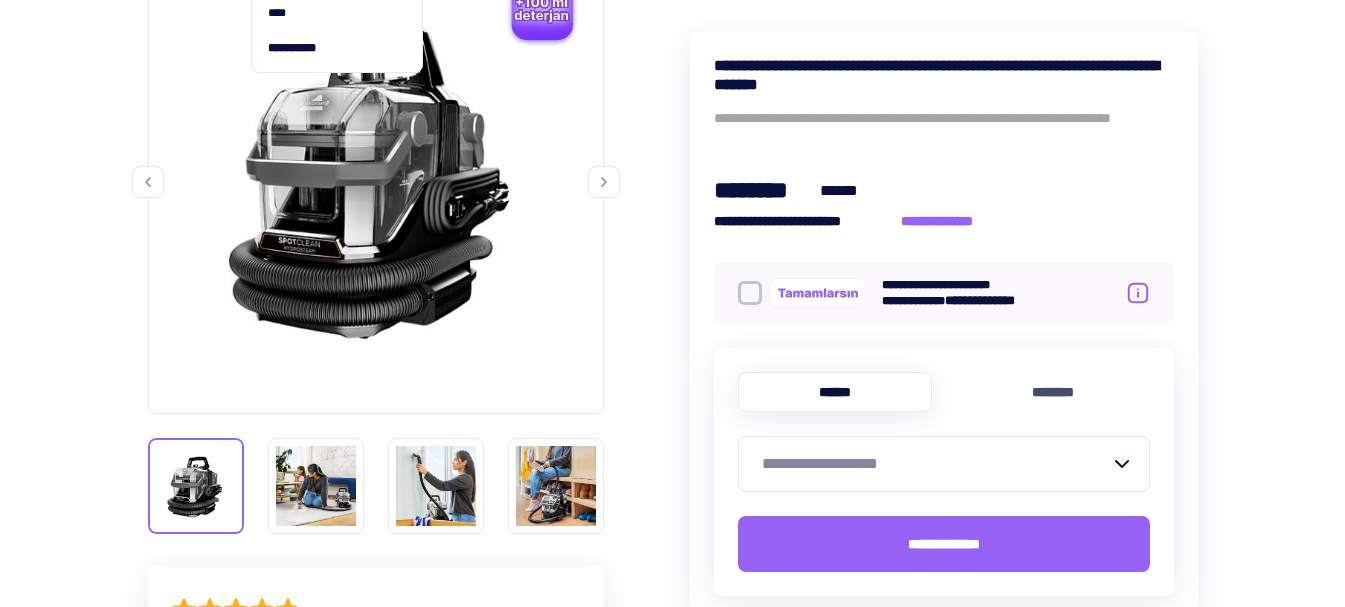 scroll, scrollTop: 400, scrollLeft: 0, axis: vertical 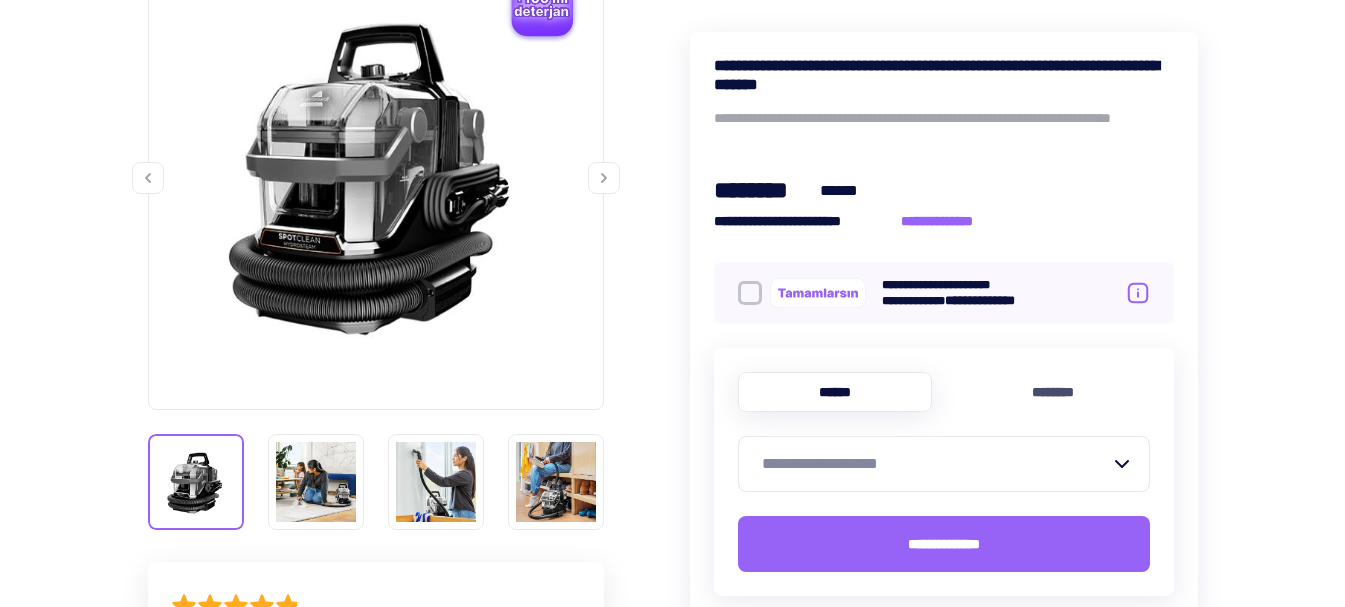 click at bounding box center [750, 293] 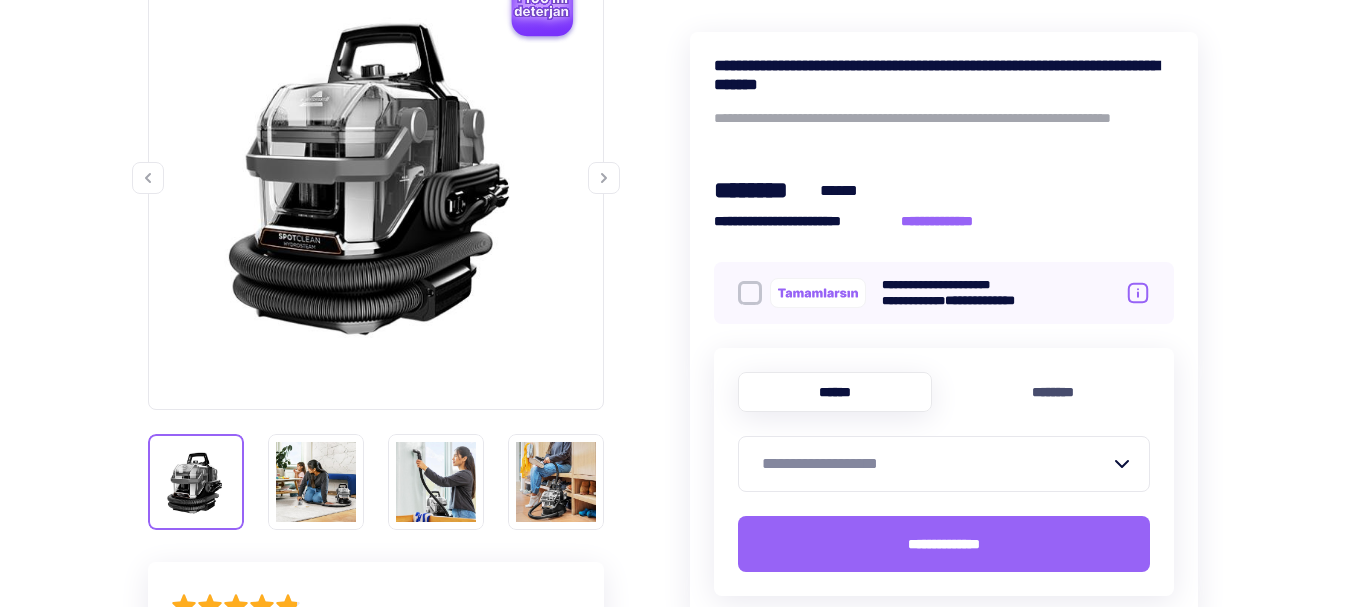 click on "**********" at bounding box center [936, 464] 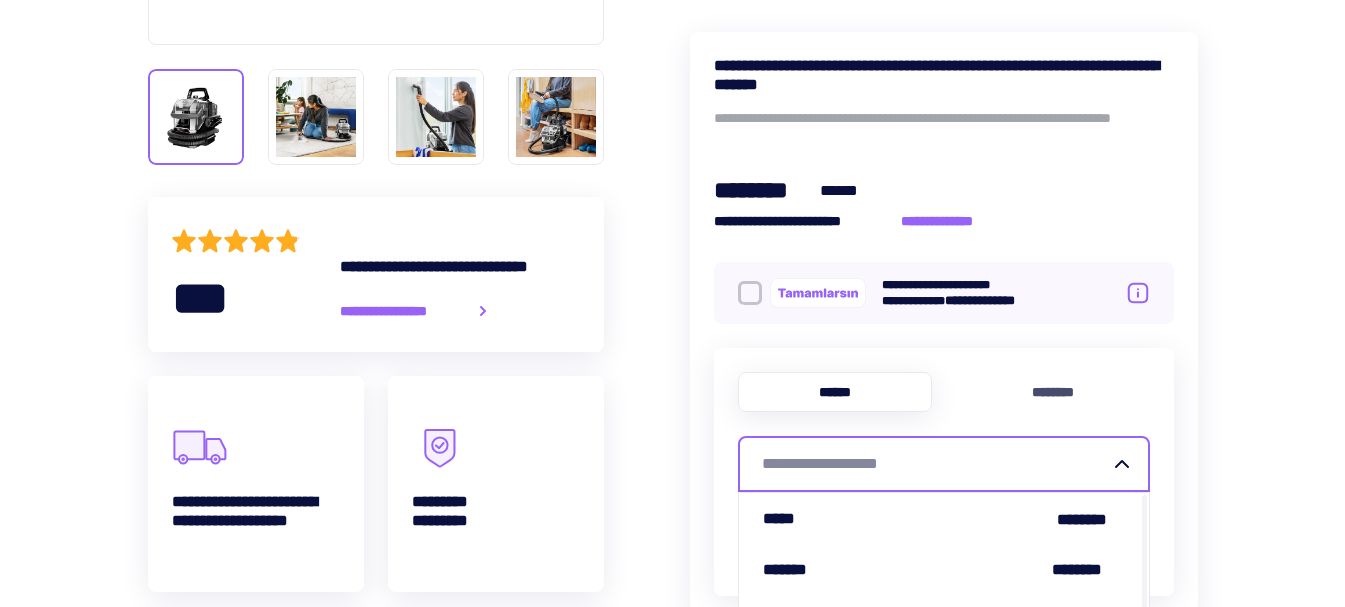 scroll, scrollTop: 800, scrollLeft: 0, axis: vertical 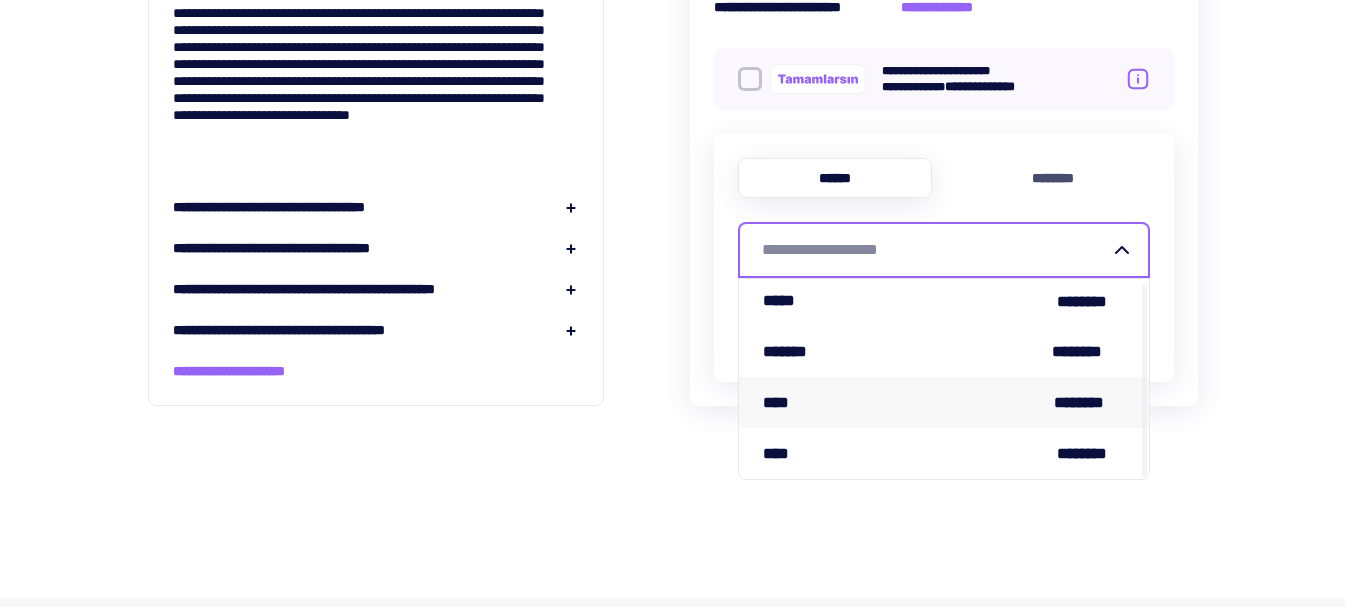 click on "**** ********" at bounding box center [944, 402] 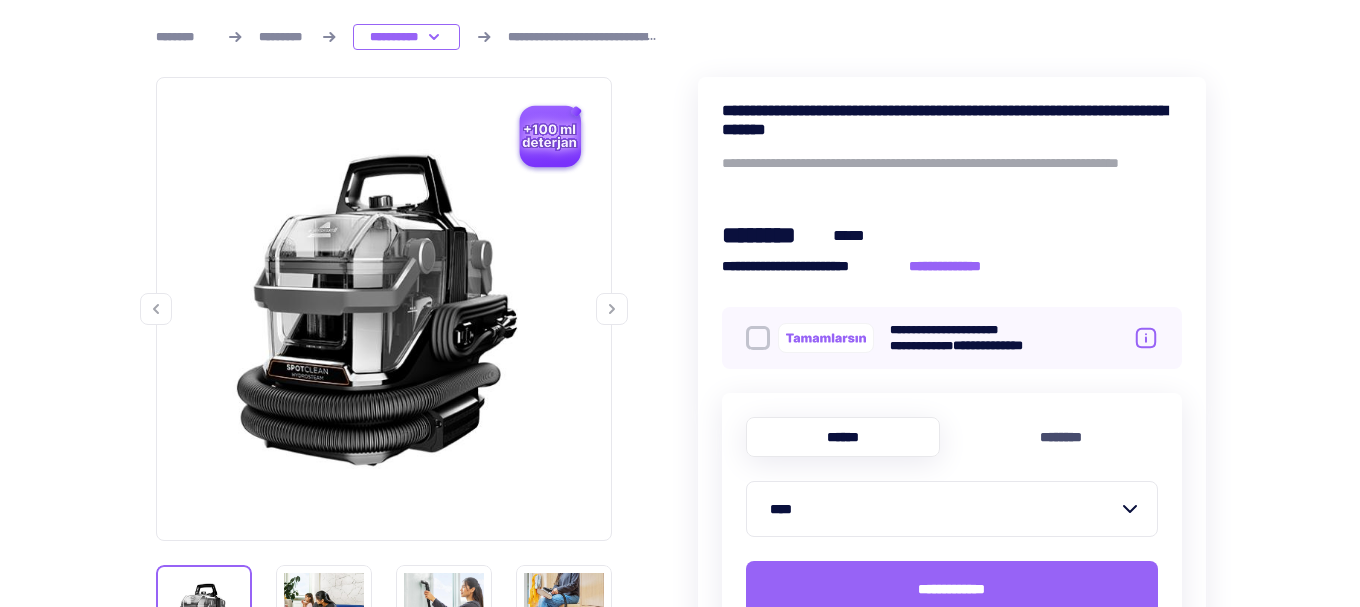 scroll, scrollTop: 300, scrollLeft: 0, axis: vertical 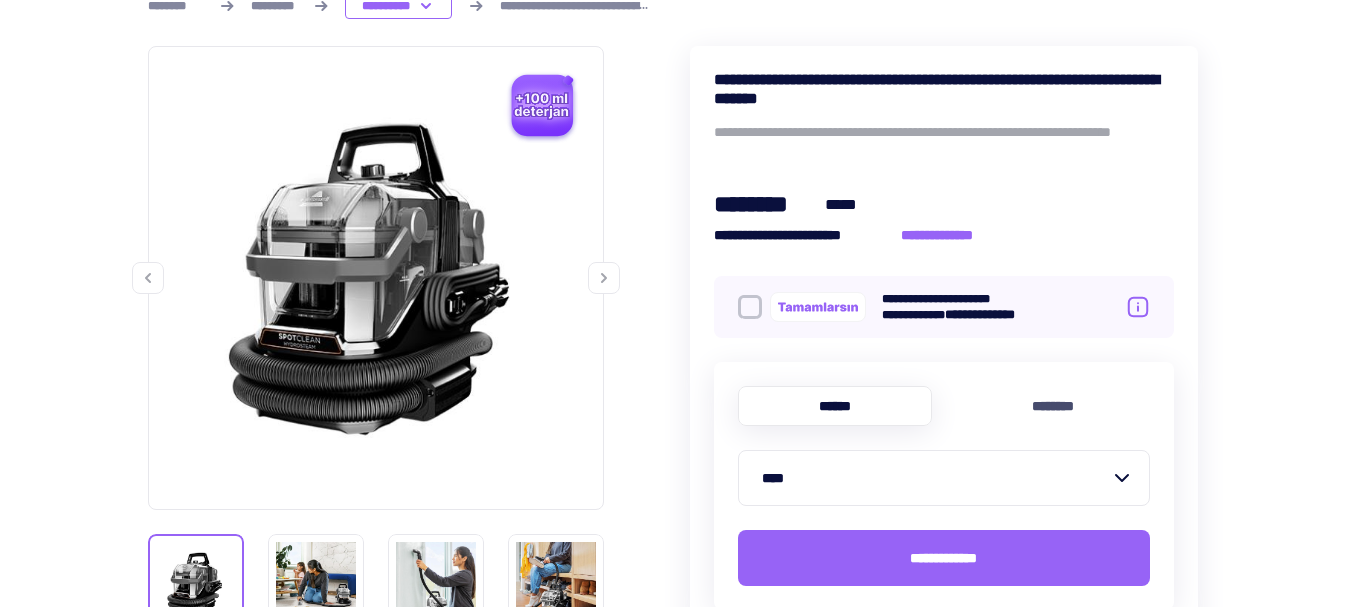 click on "**********" at bounding box center [673, 1469] 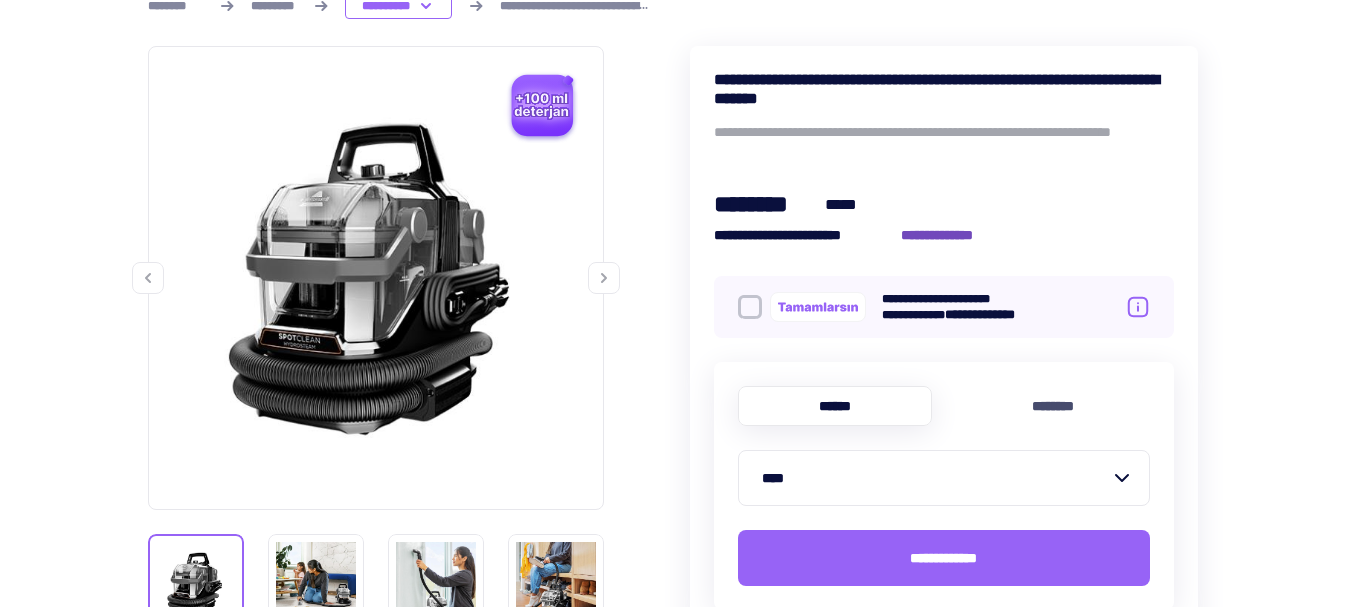 click on "**********" at bounding box center (948, 235) 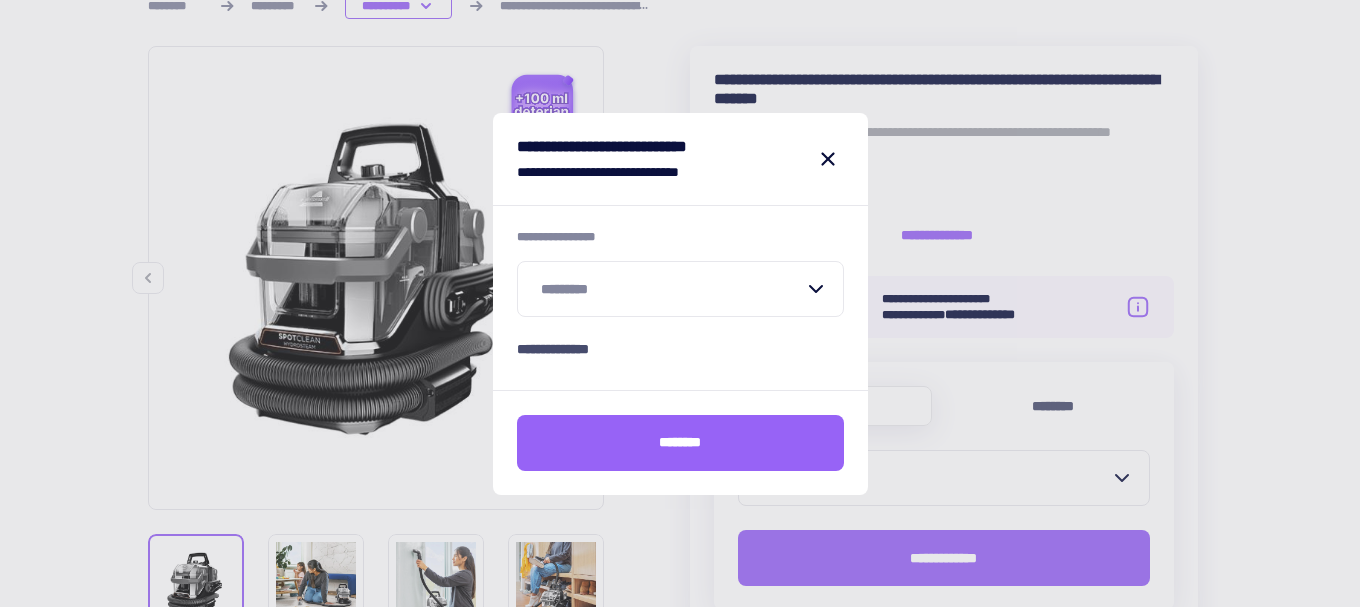 click on "*********" at bounding box center (680, 289) 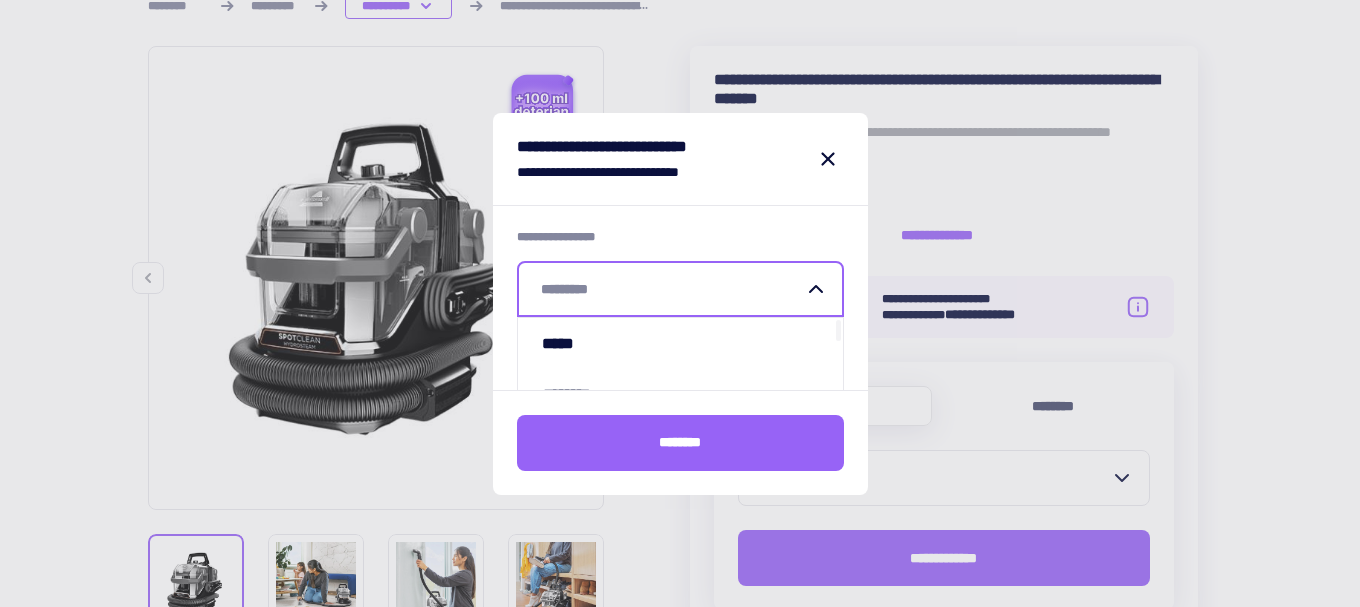 click 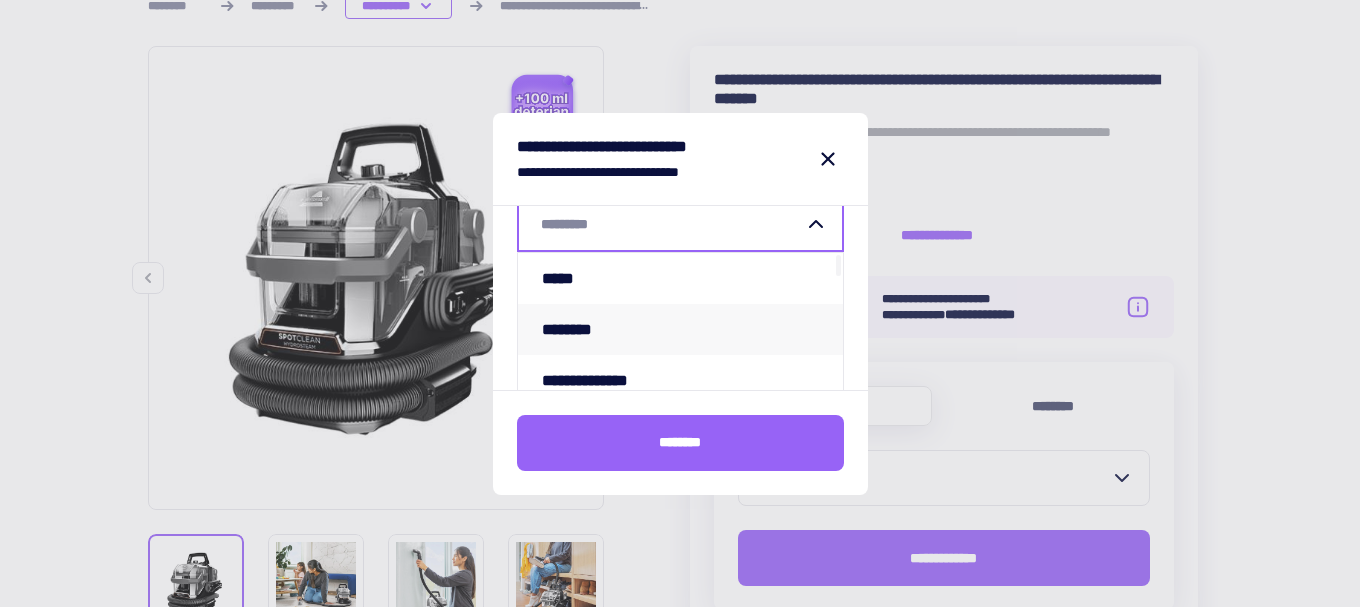 scroll, scrollTop: 100, scrollLeft: 0, axis: vertical 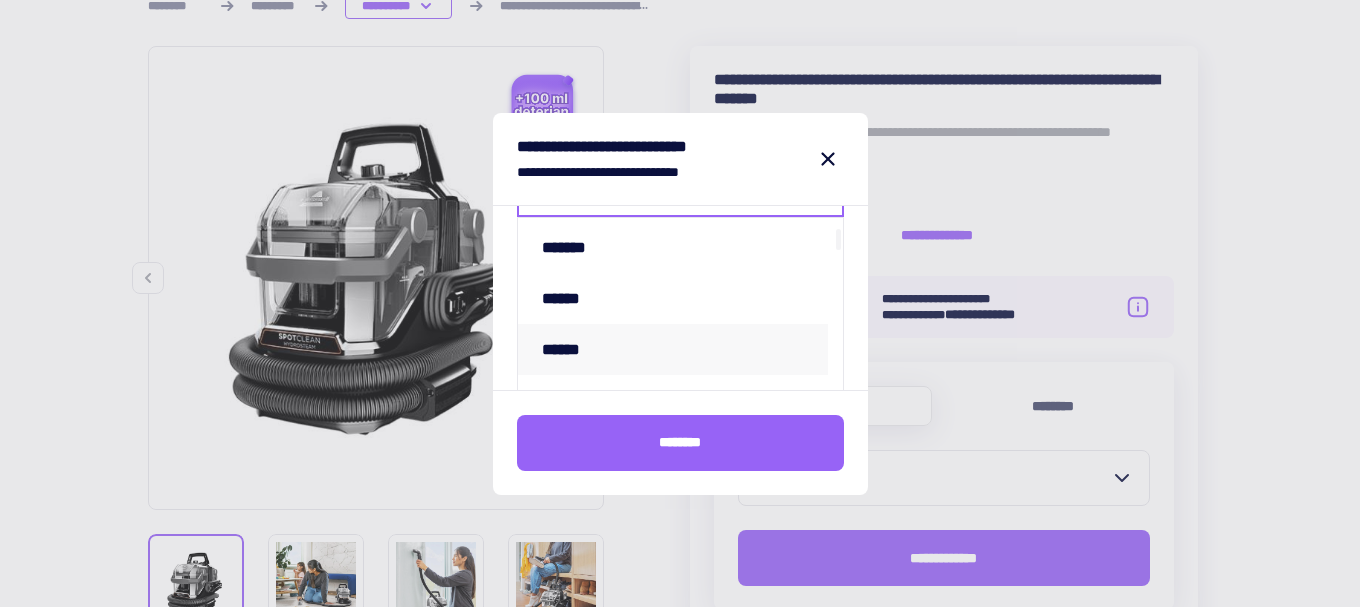 click on "******" at bounding box center [673, 349] 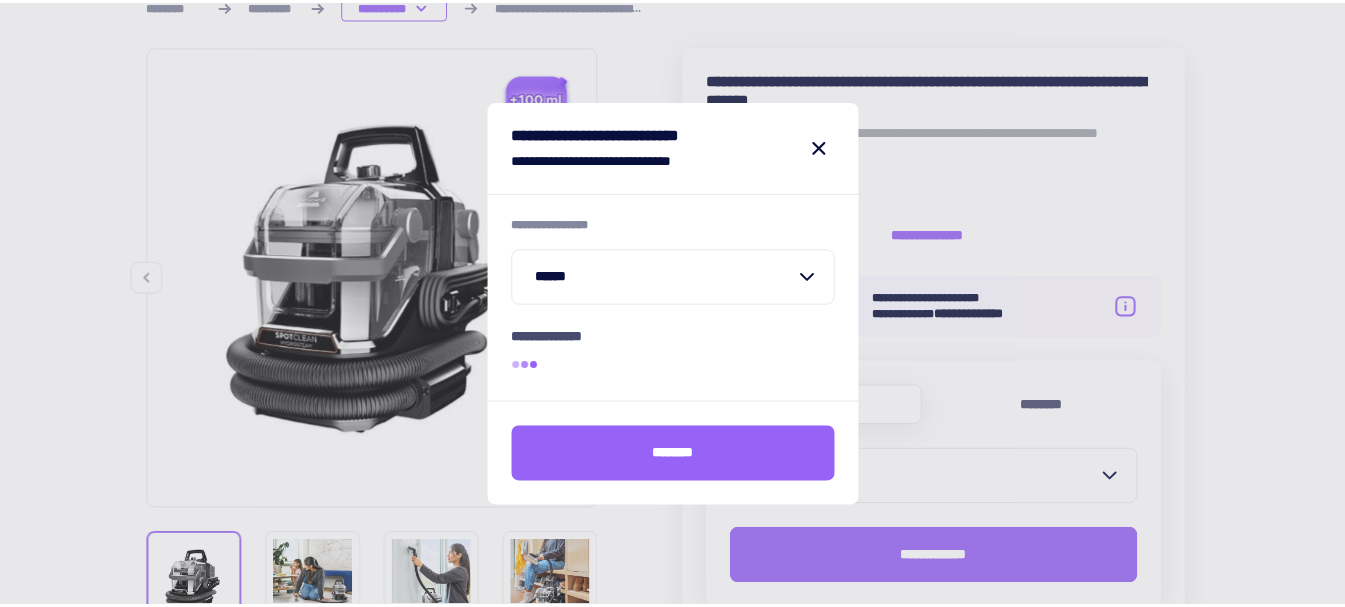 scroll, scrollTop: 0, scrollLeft: 0, axis: both 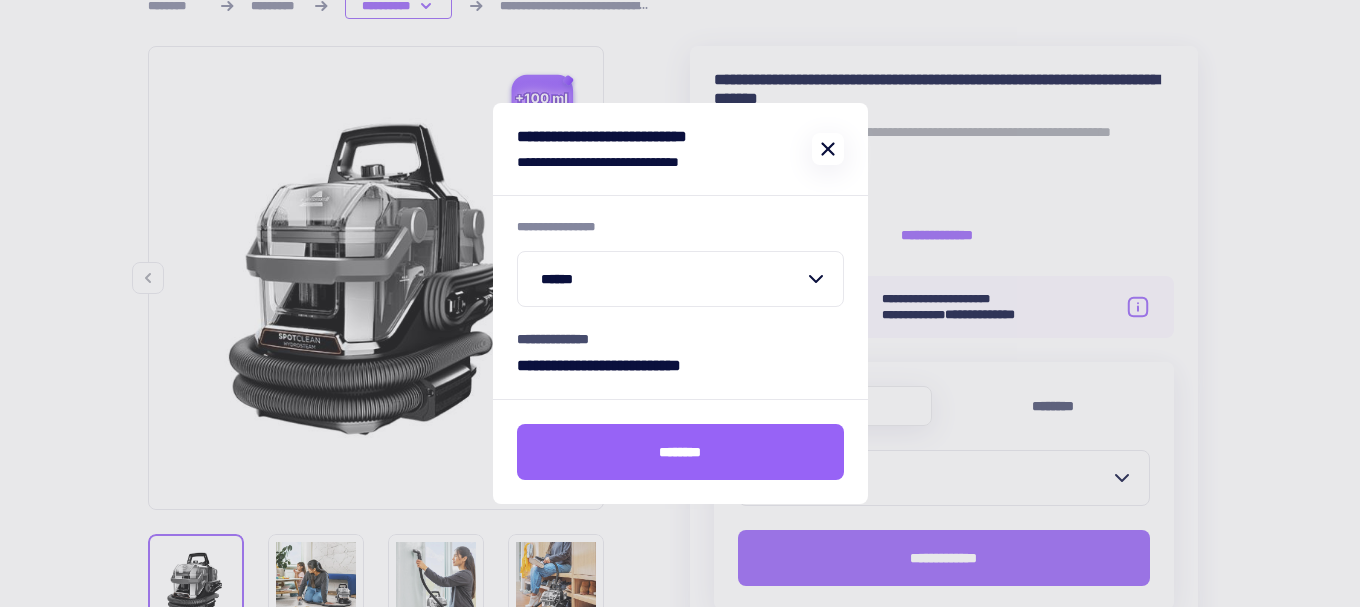 click 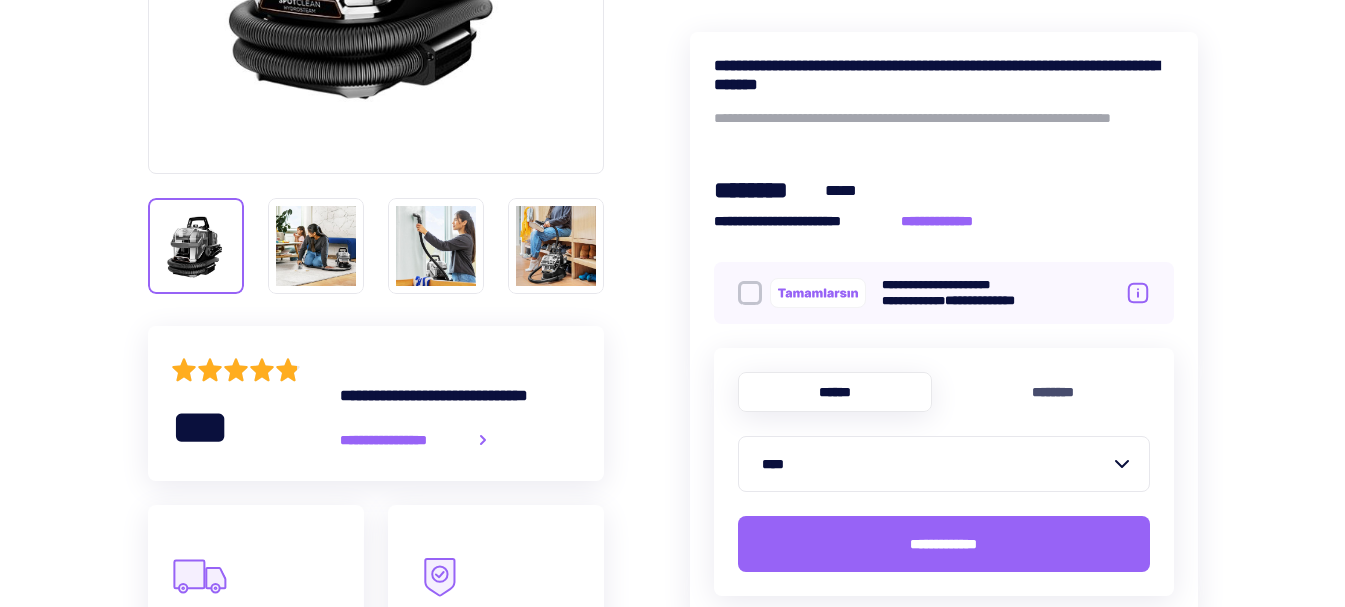 scroll, scrollTop: 700, scrollLeft: 0, axis: vertical 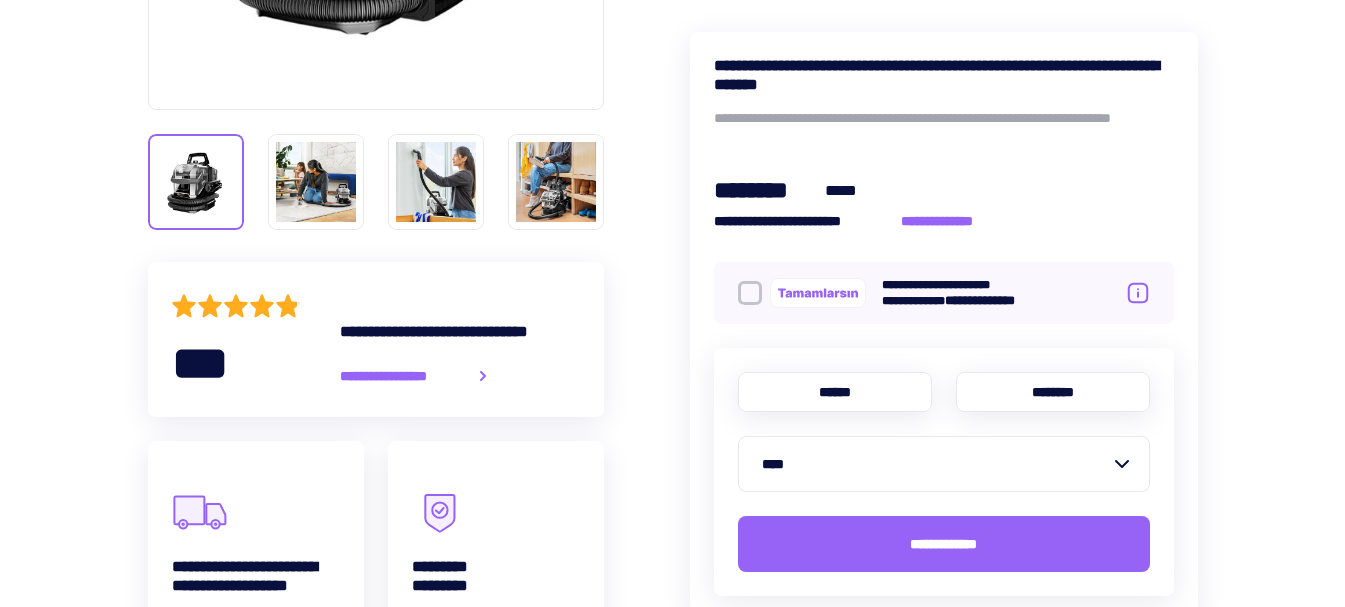 click on "********" at bounding box center (1053, 392) 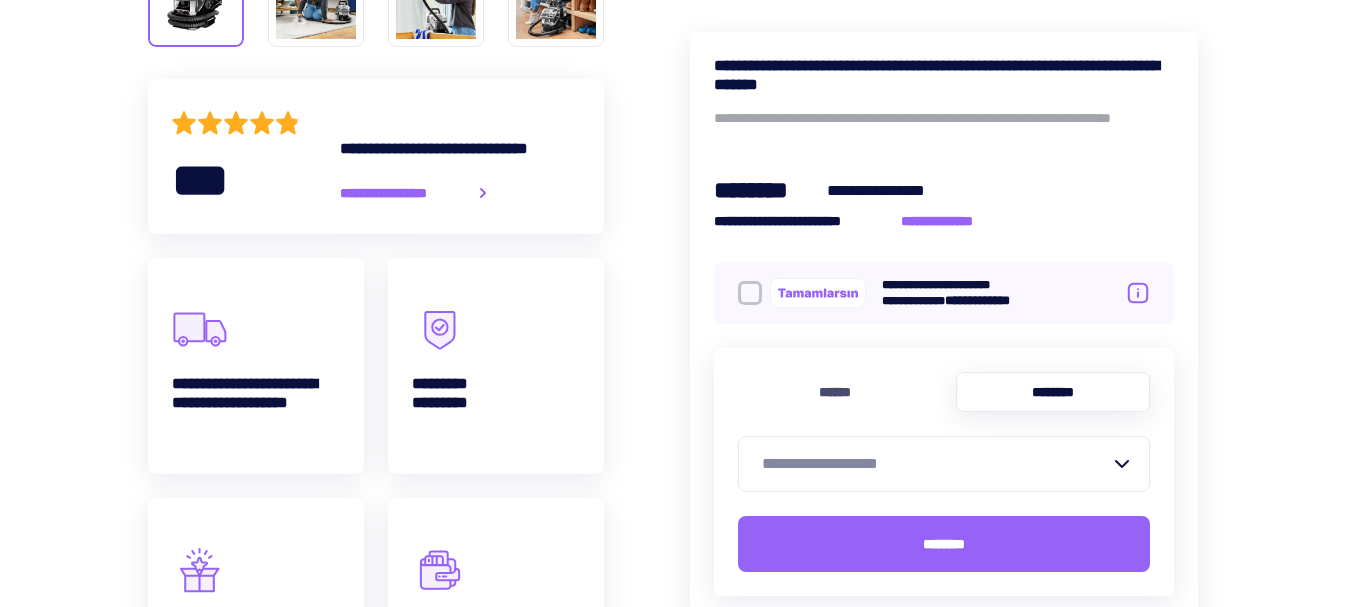 scroll, scrollTop: 900, scrollLeft: 0, axis: vertical 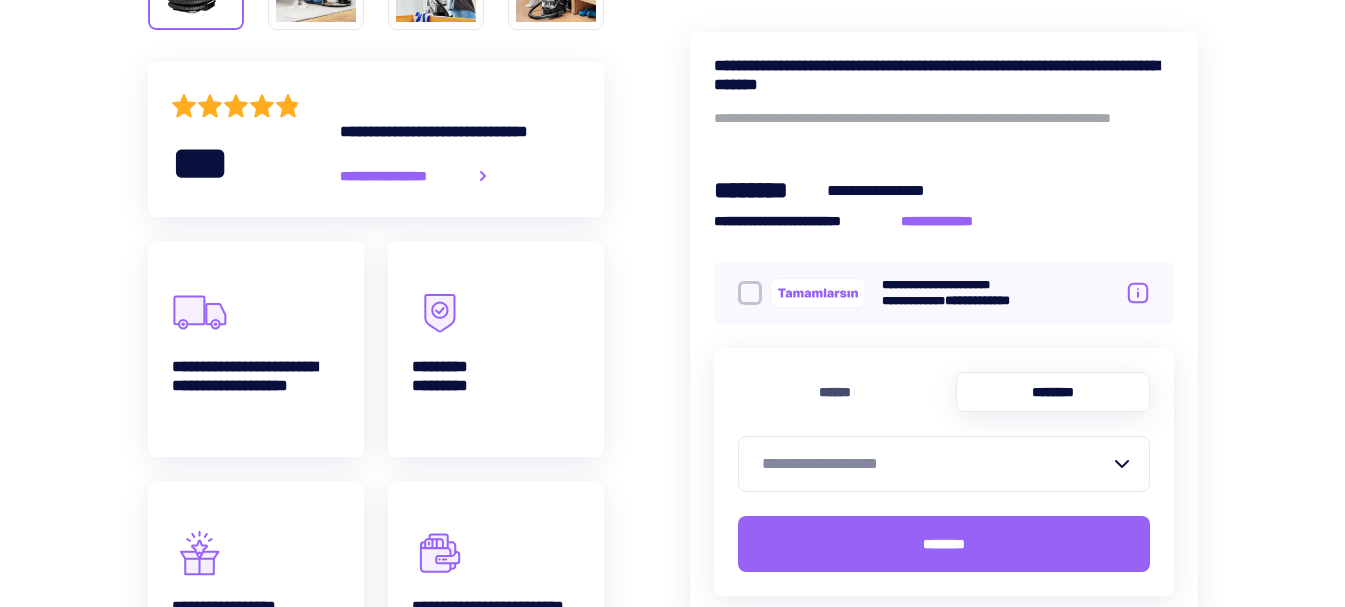click on "**********" at bounding box center [936, 464] 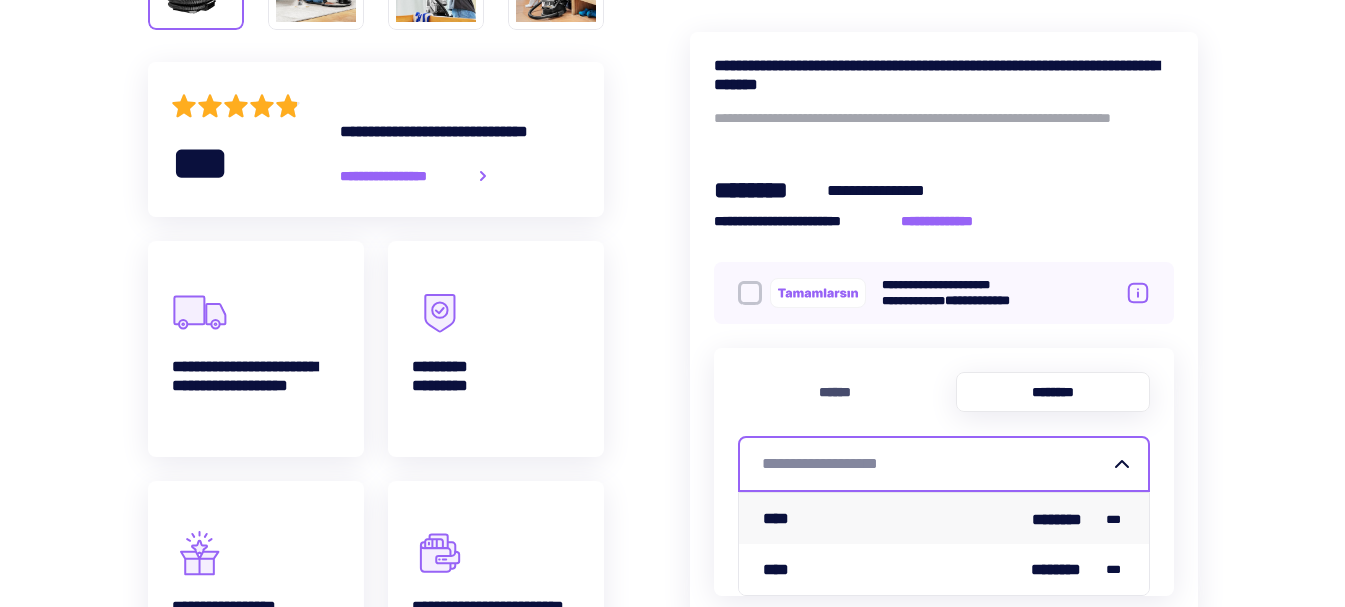 click on "**** ******** ***" at bounding box center (944, 518) 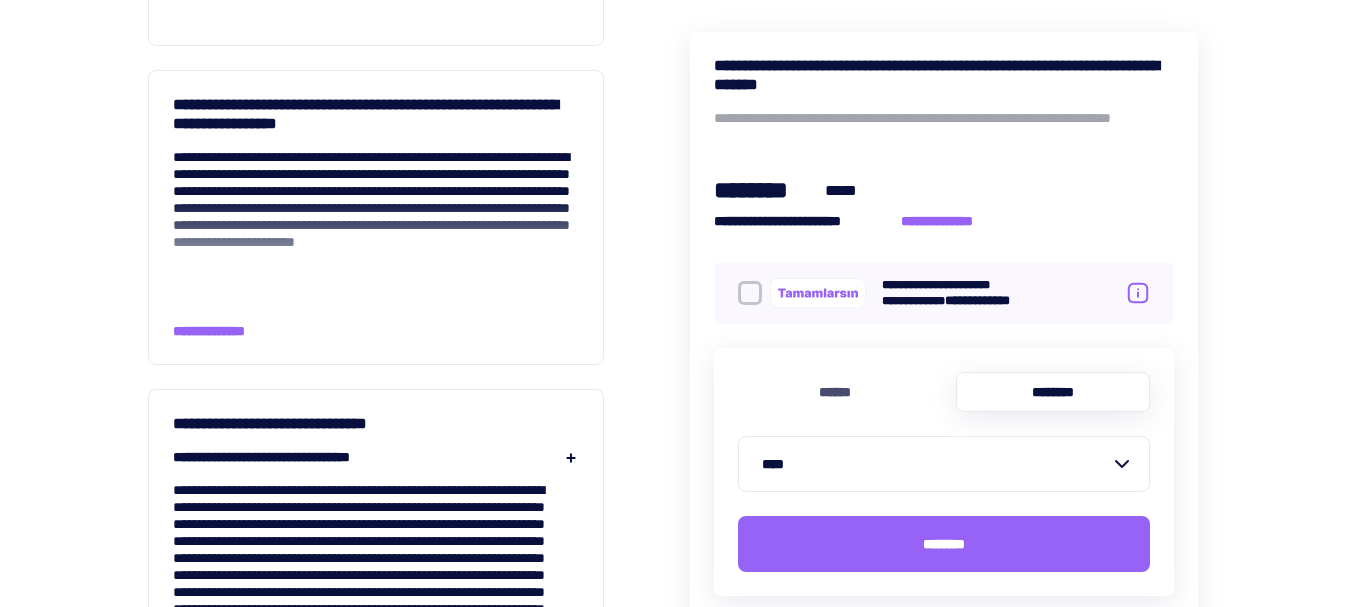 scroll, scrollTop: 2300, scrollLeft: 0, axis: vertical 